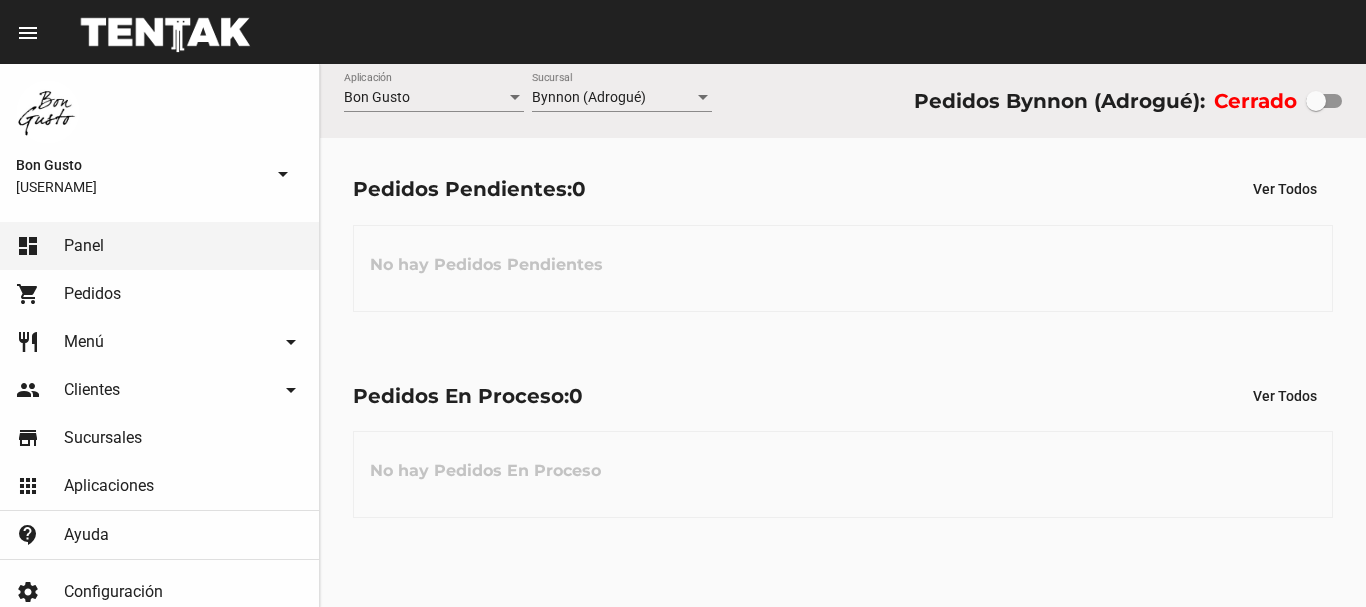 scroll, scrollTop: 0, scrollLeft: 0, axis: both 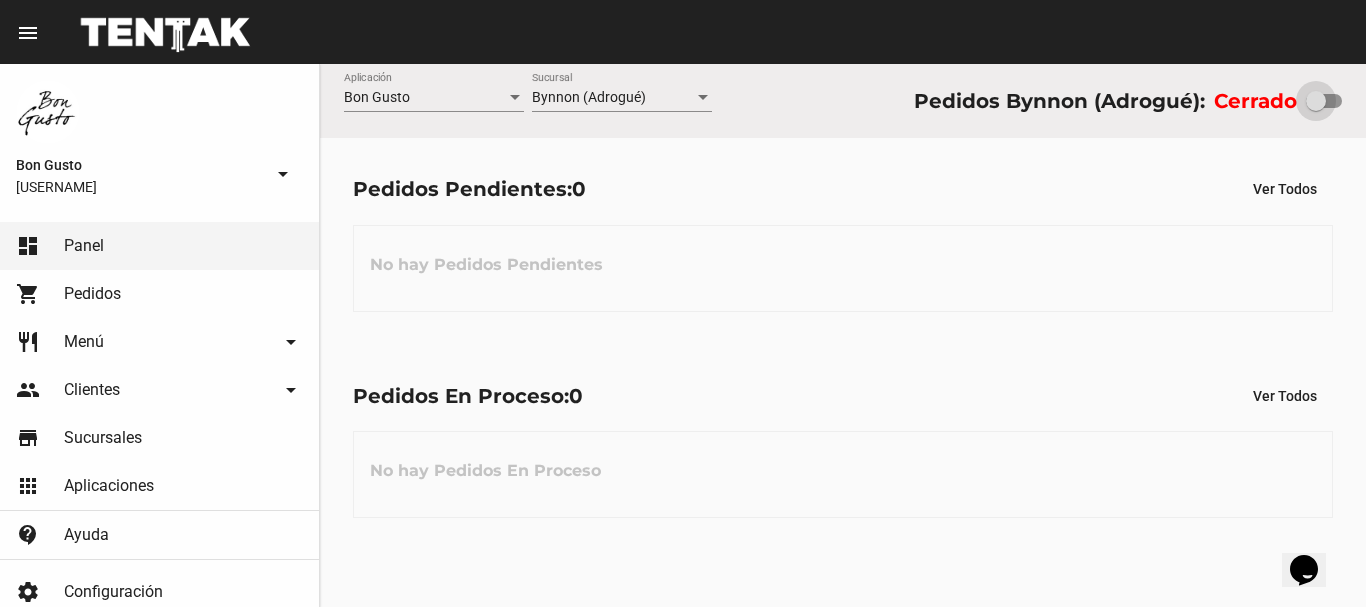 click at bounding box center (1316, 101) 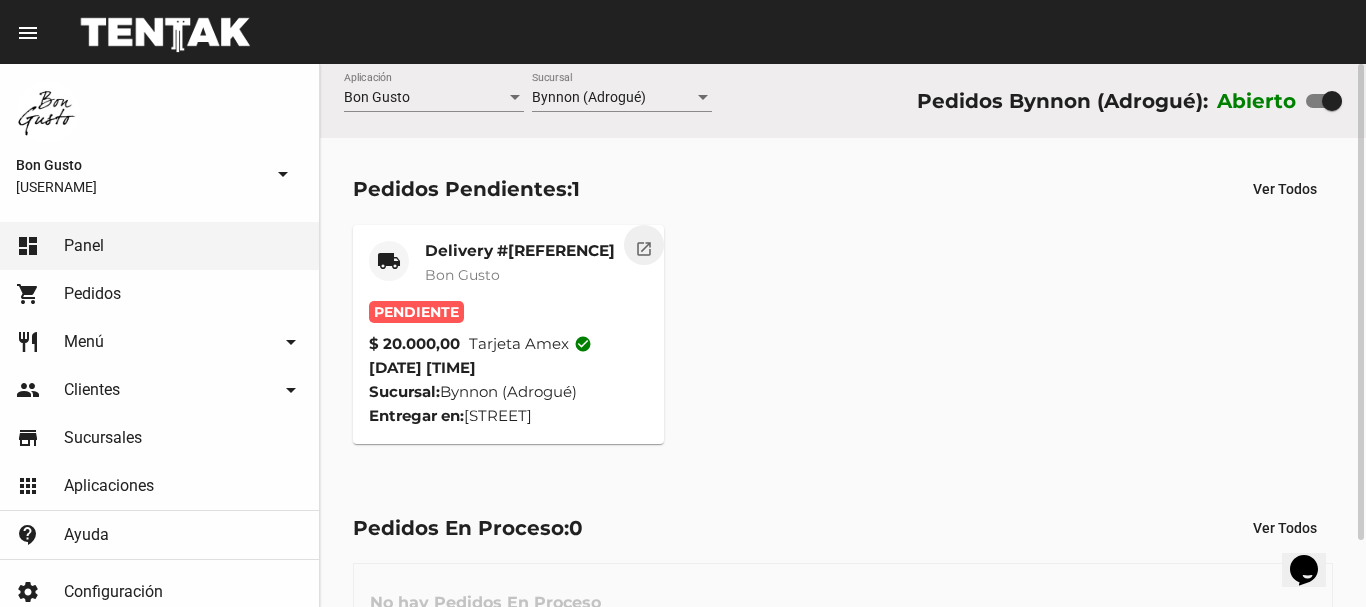 click on "open_in_new" 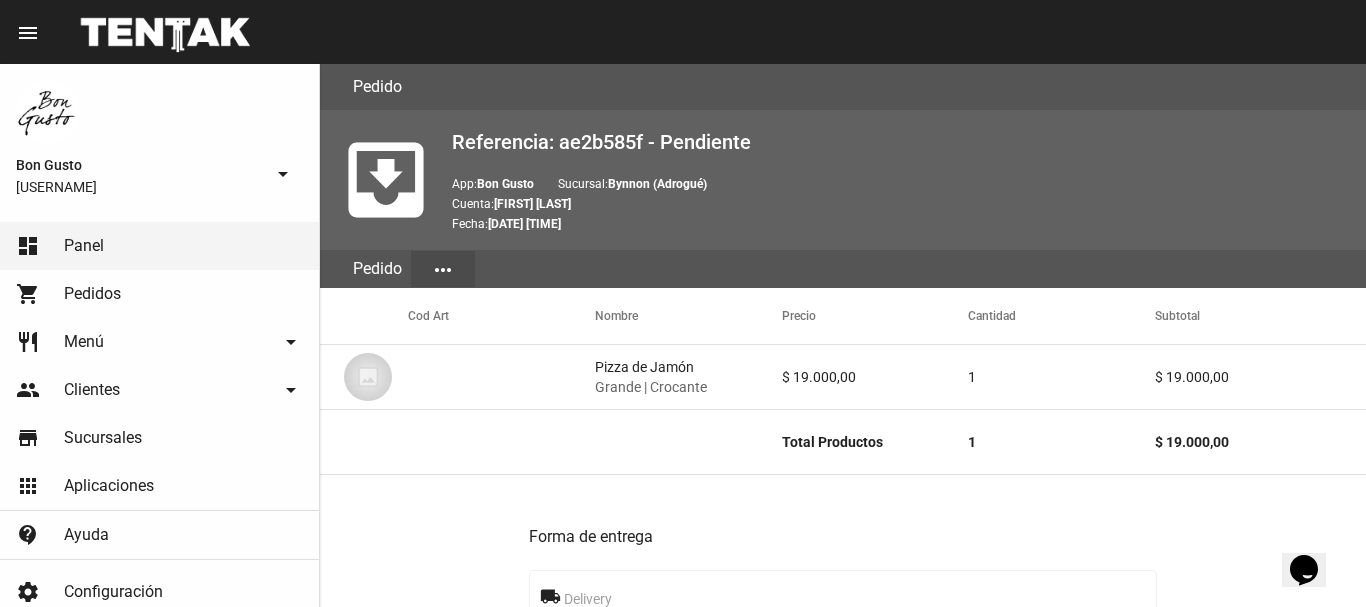 scroll, scrollTop: 972, scrollLeft: 0, axis: vertical 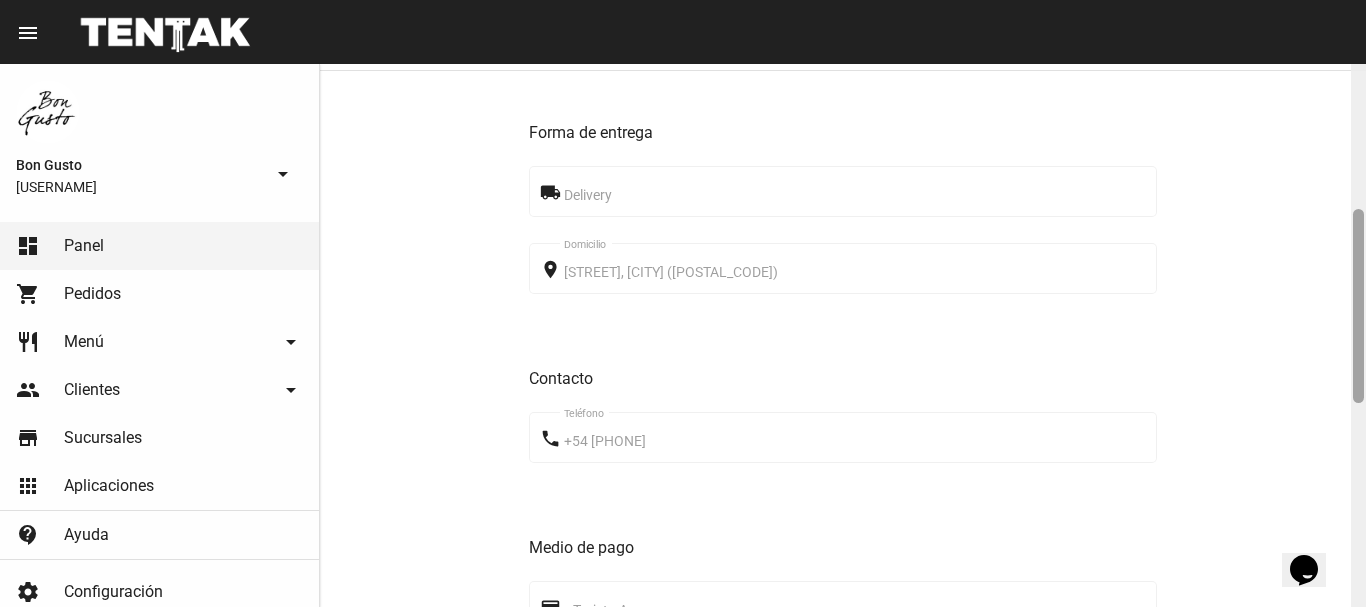 drag, startPoint x: 1356, startPoint y: 452, endPoint x: 1343, endPoint y: 248, distance: 204.4138 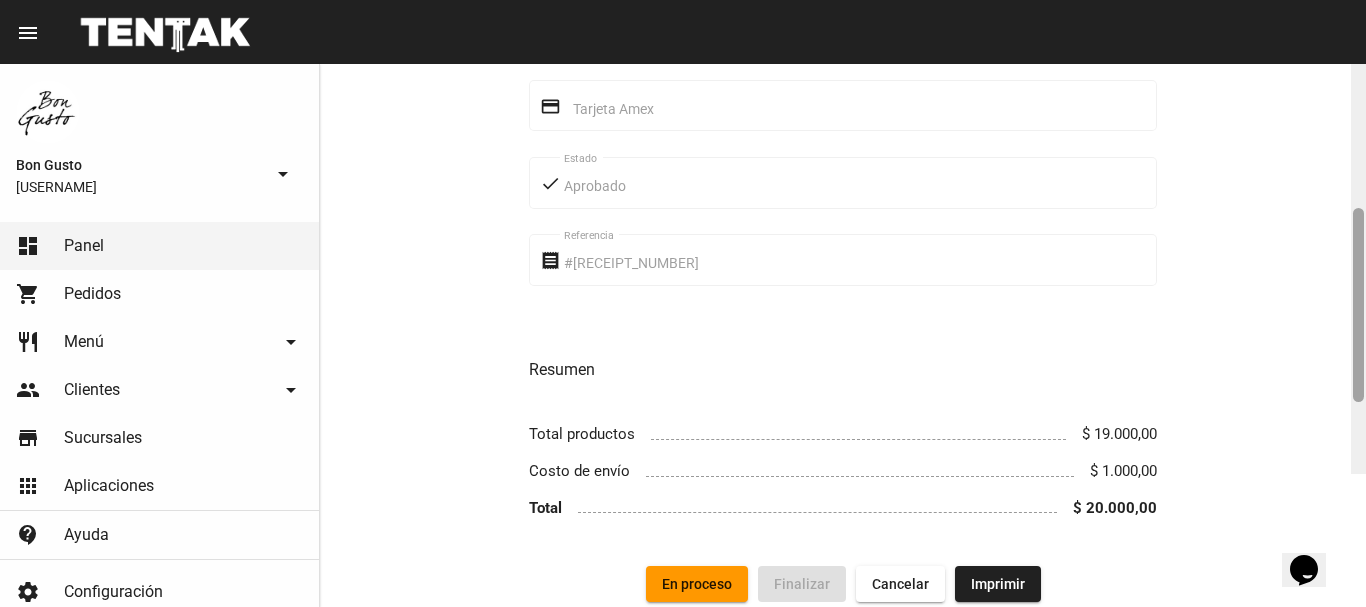 scroll, scrollTop: 972, scrollLeft: 0, axis: vertical 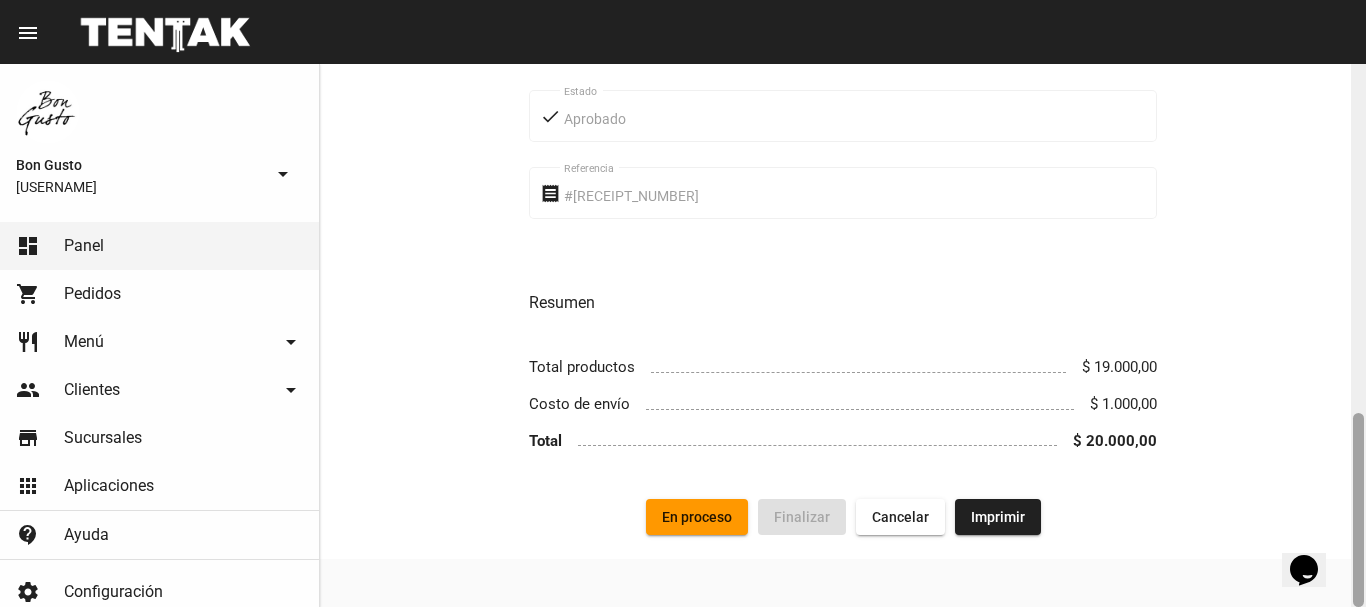 drag, startPoint x: 1359, startPoint y: 231, endPoint x: 1365, endPoint y: 449, distance: 218.08255 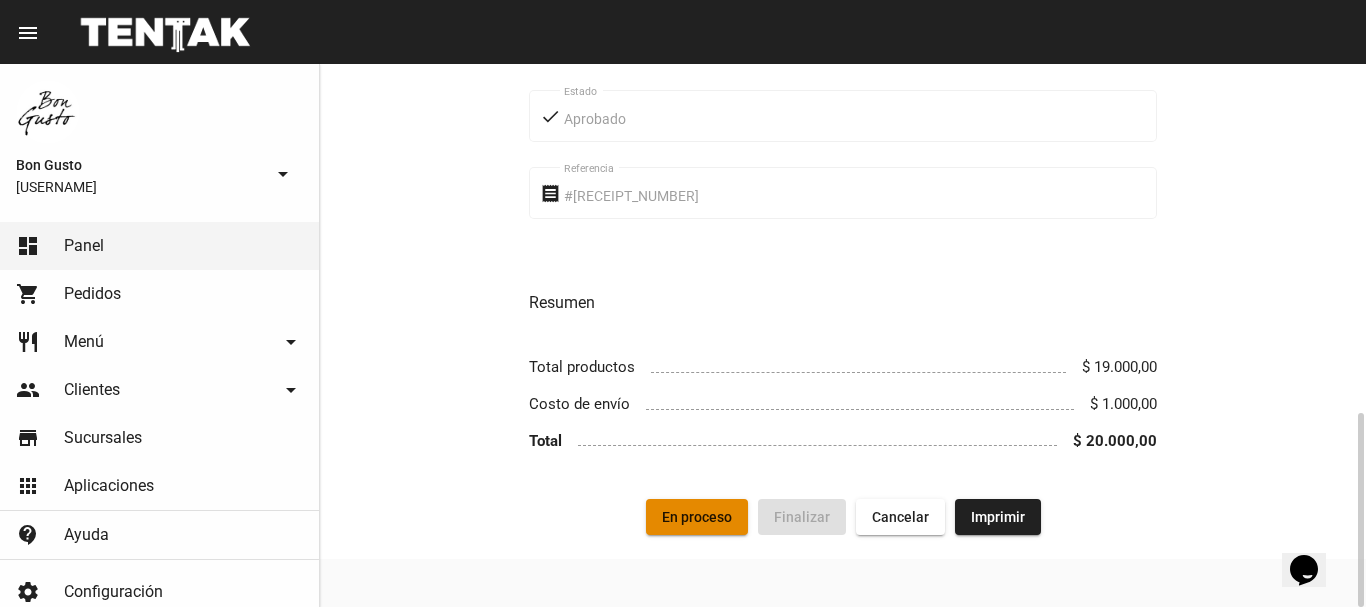 click on "En proceso" 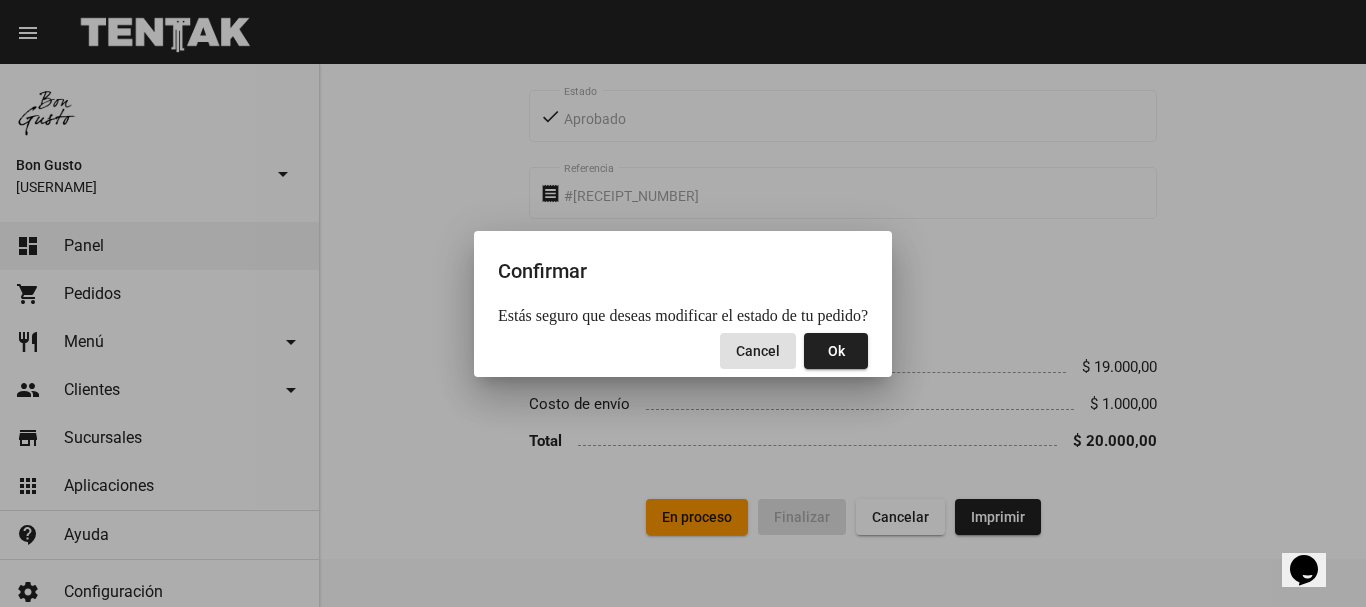 click on "Ok" 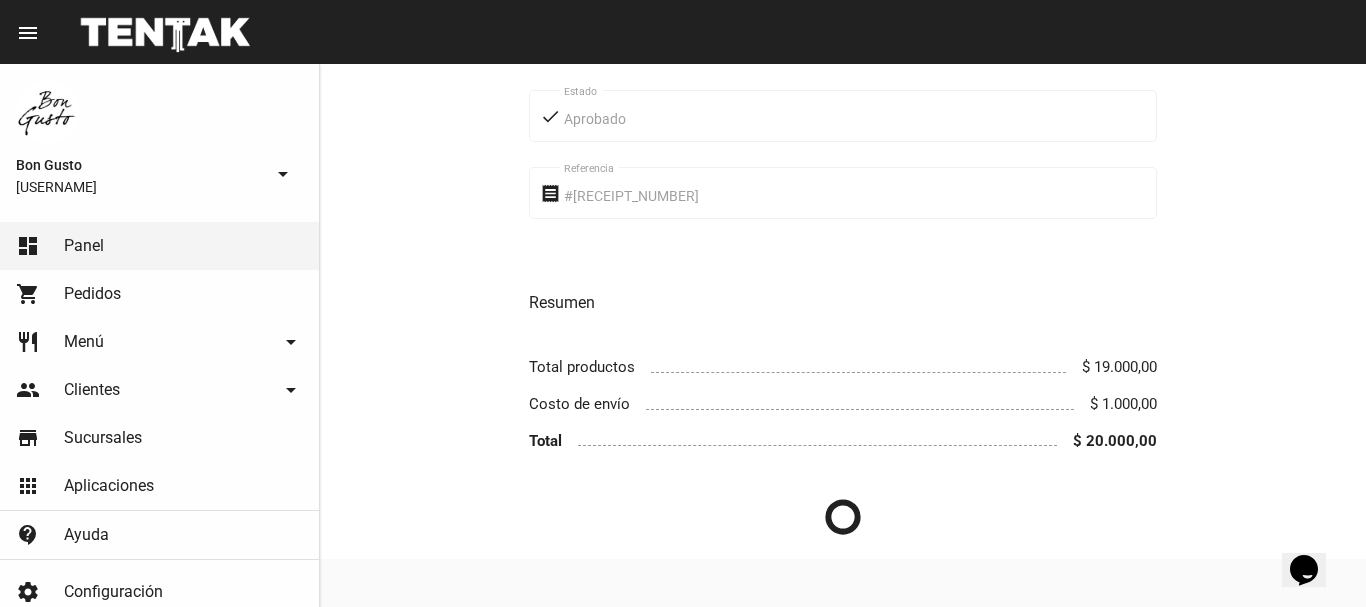 scroll, scrollTop: 0, scrollLeft: 0, axis: both 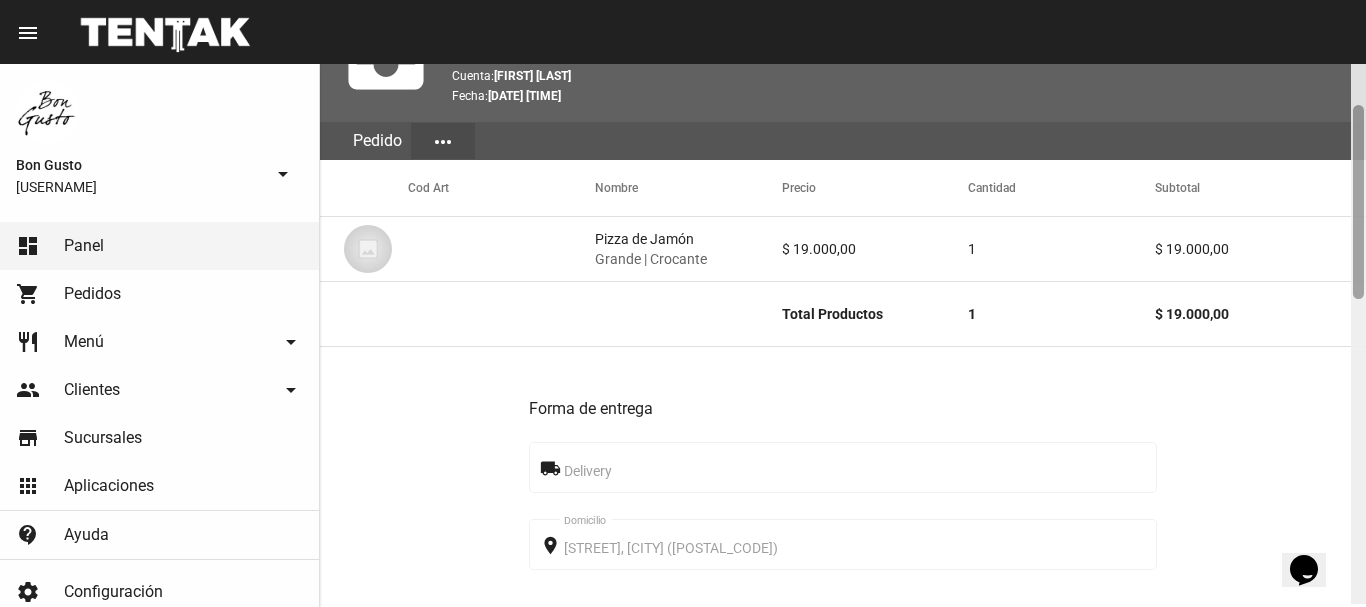 drag, startPoint x: 1356, startPoint y: 88, endPoint x: 1355, endPoint y: 134, distance: 46.010868 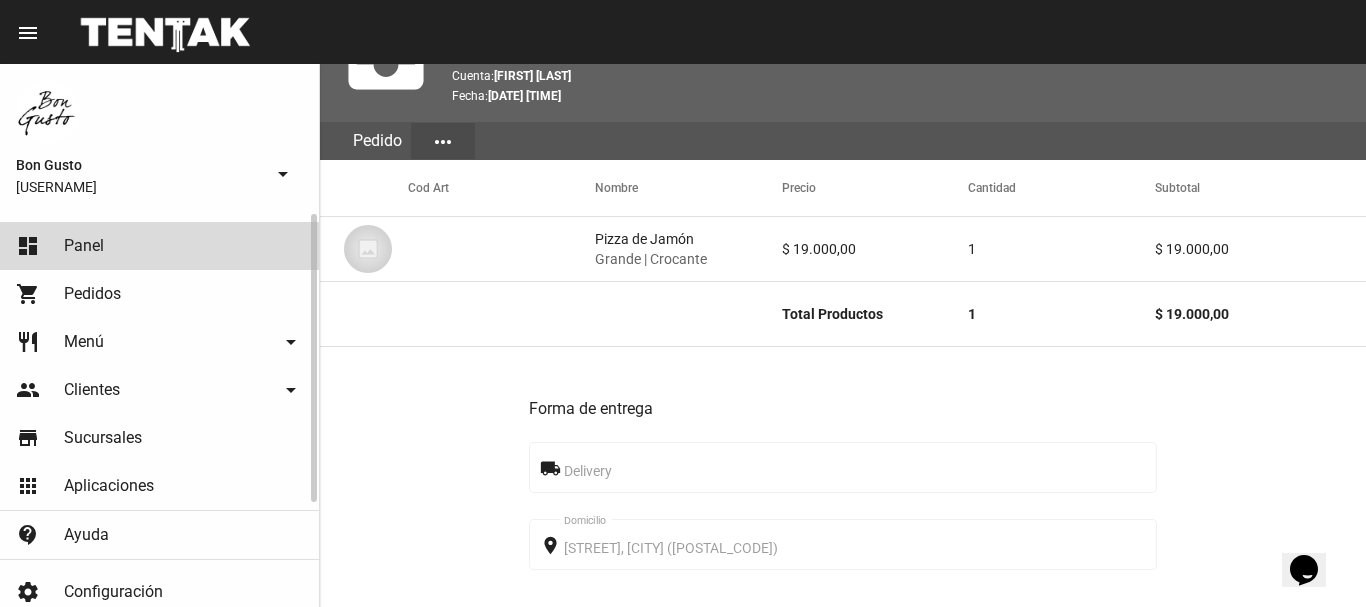 click on "dashboard Panel" 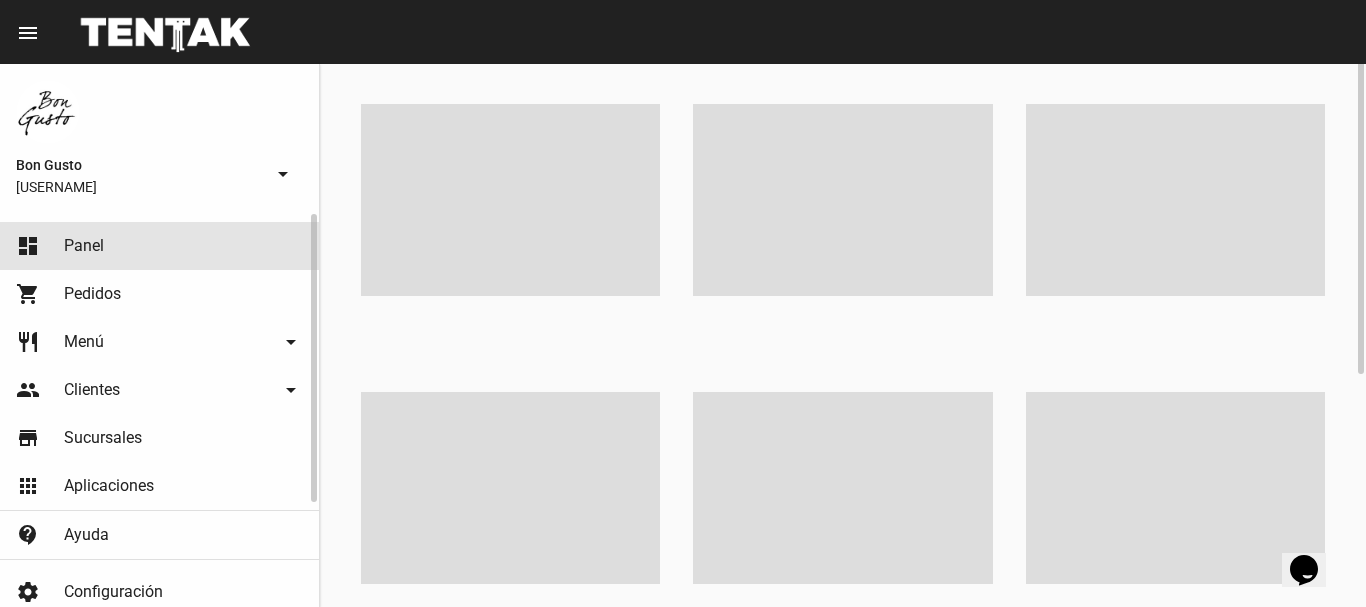 scroll, scrollTop: 0, scrollLeft: 0, axis: both 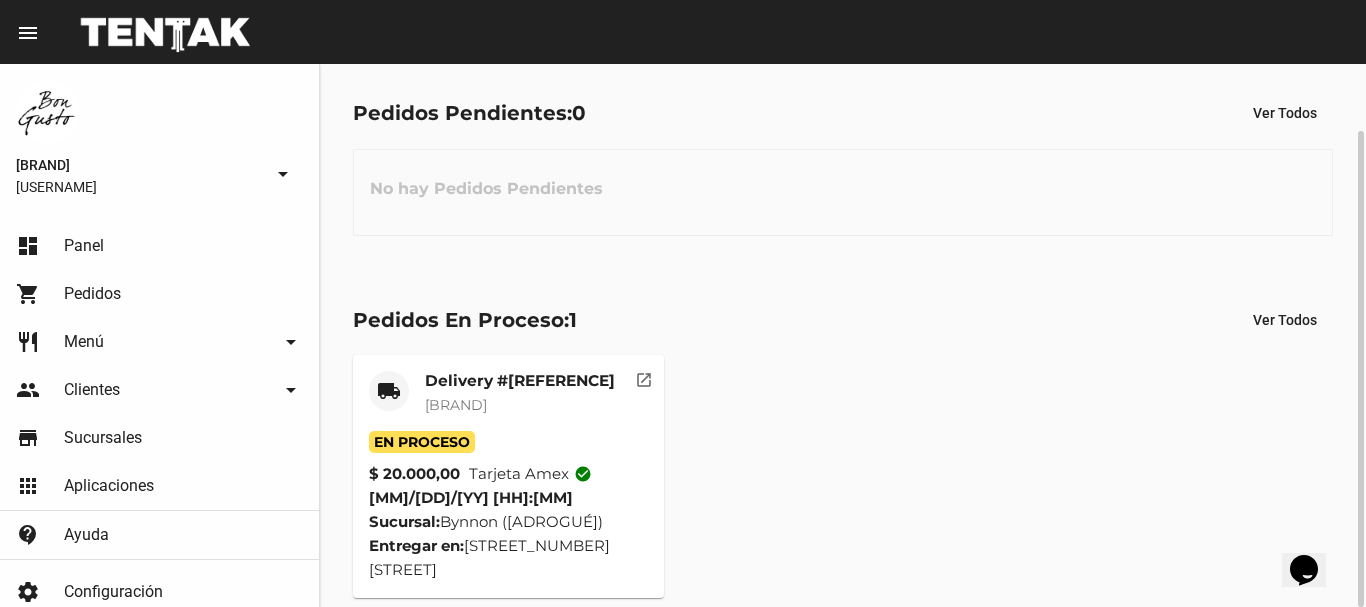 click on "open_in_new" 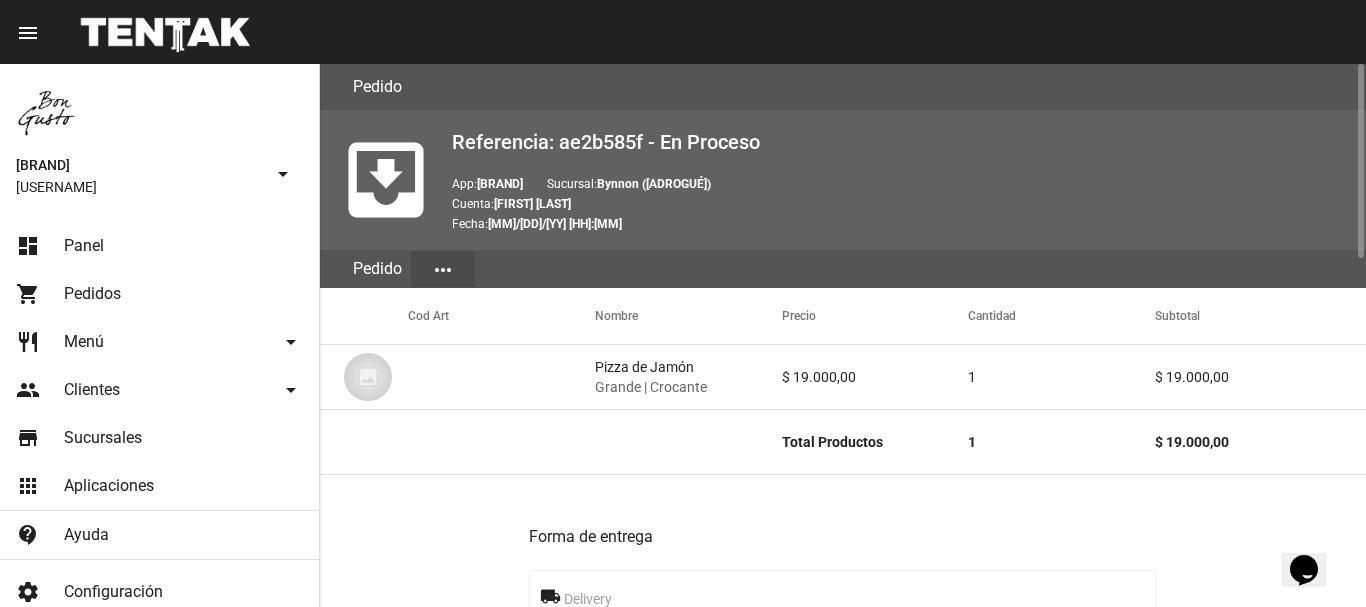 scroll, scrollTop: 972, scrollLeft: 0, axis: vertical 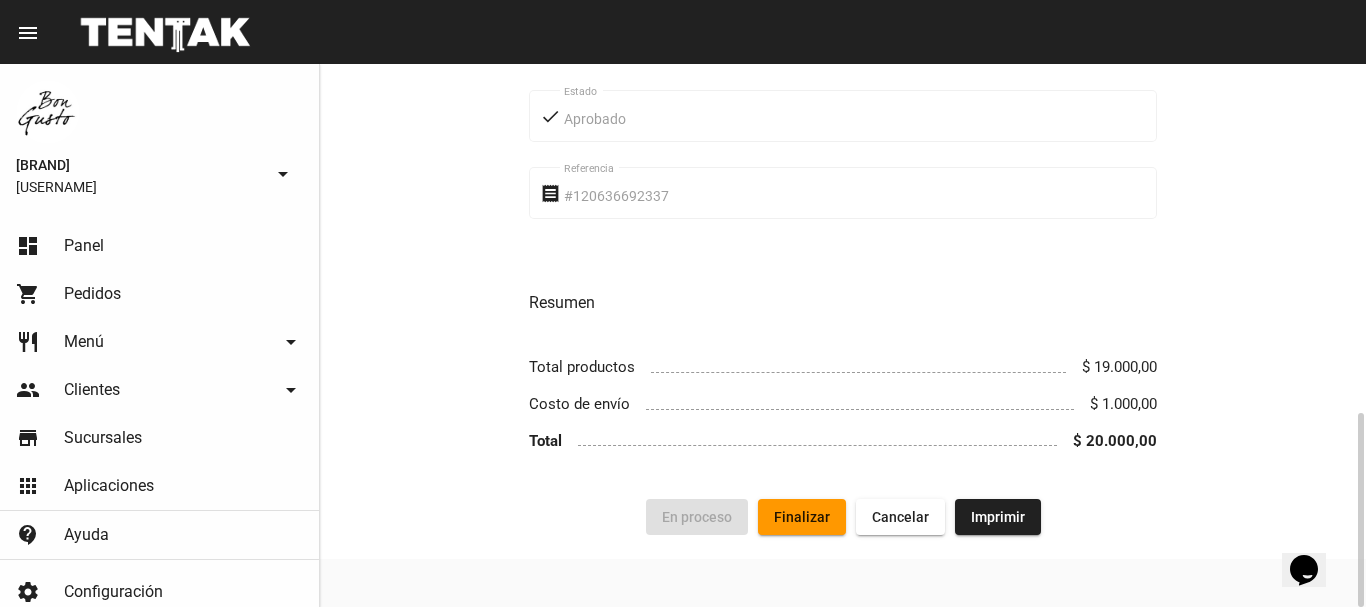 click on "Finalizar" 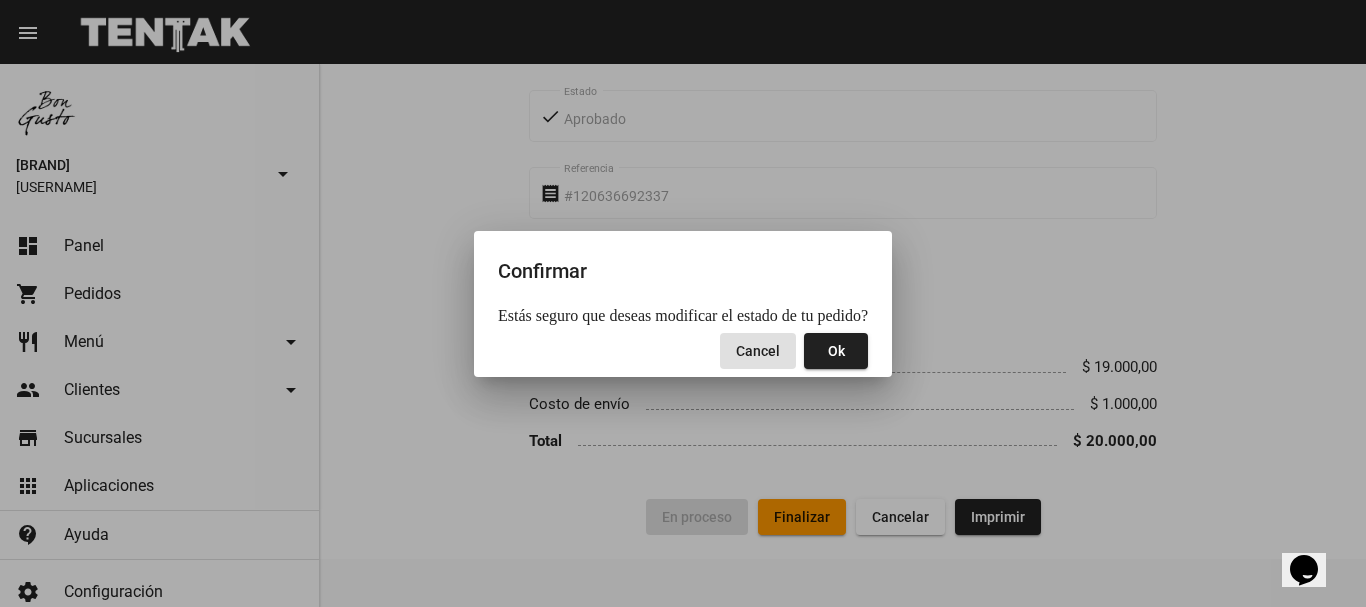 click on "Ok" 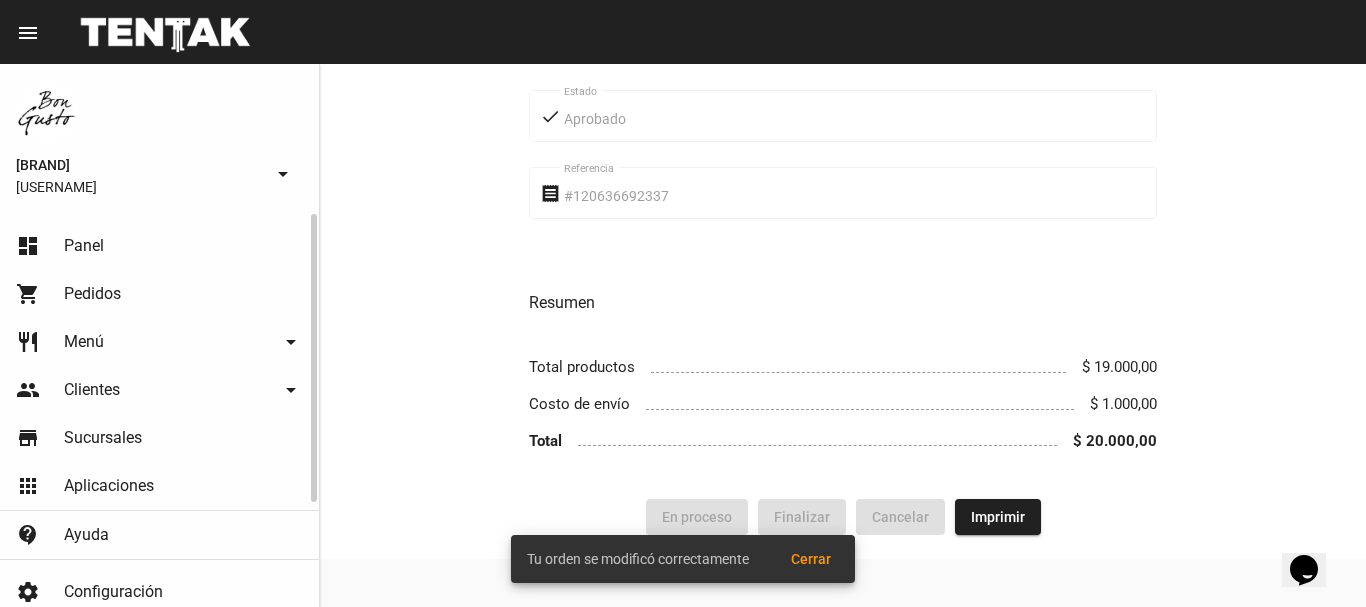 click on "dashboard Panel" 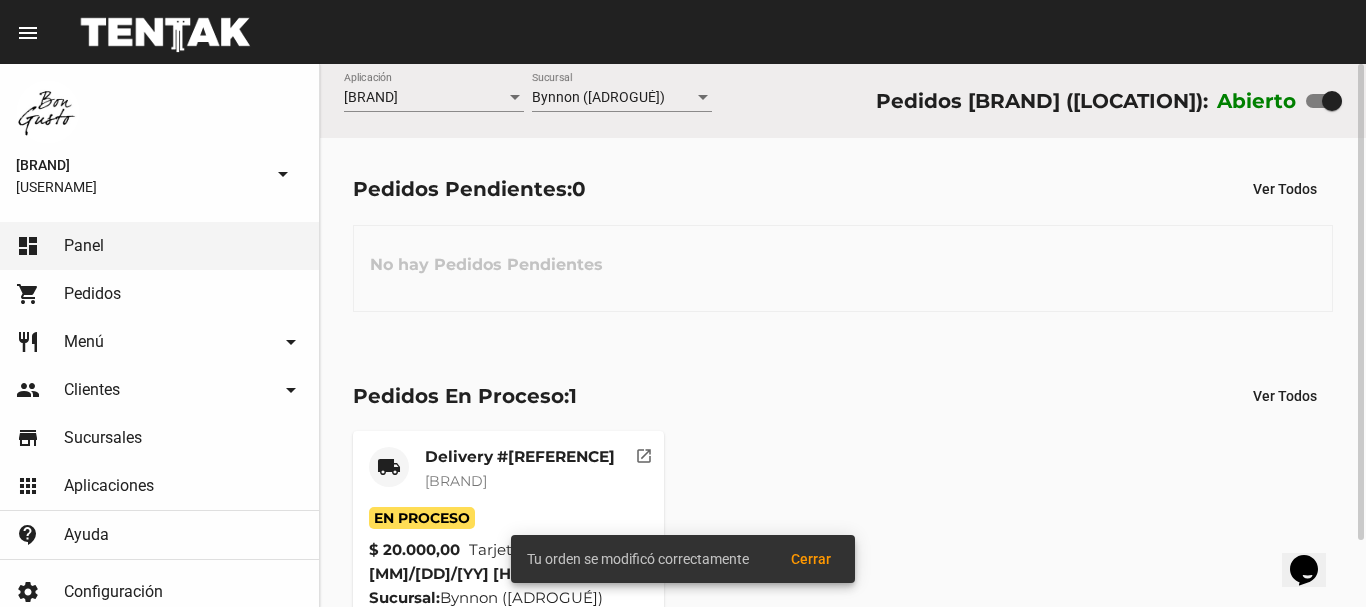 scroll, scrollTop: 76, scrollLeft: 0, axis: vertical 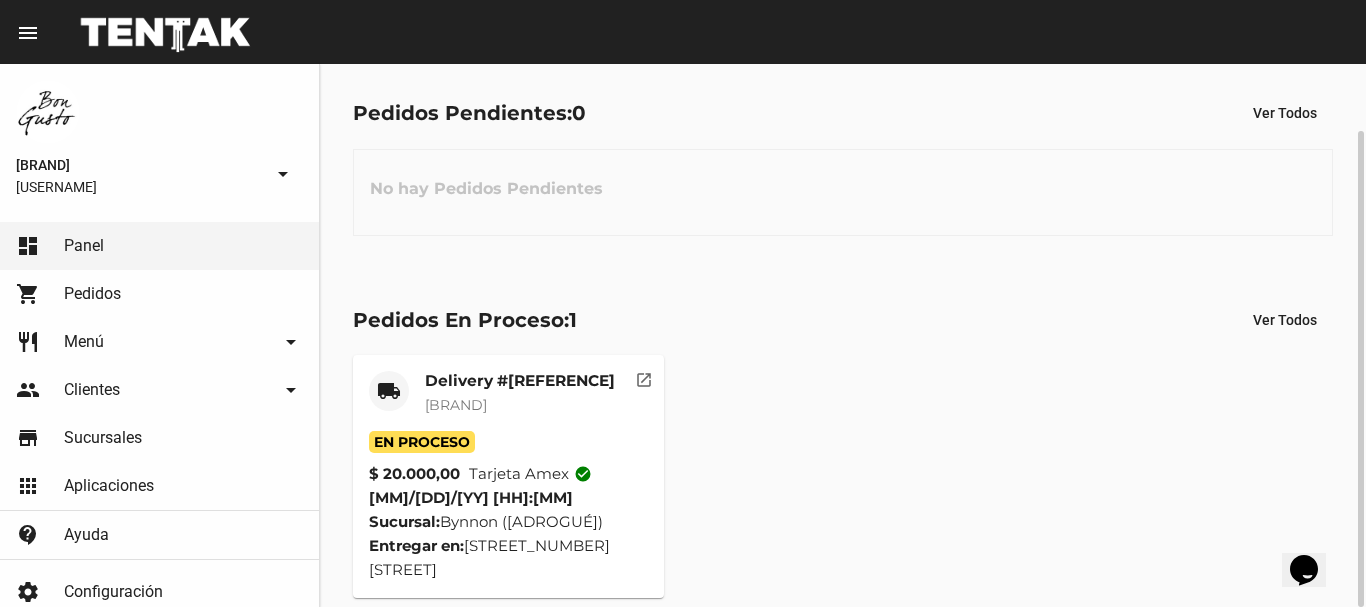 click on "open_in_new" 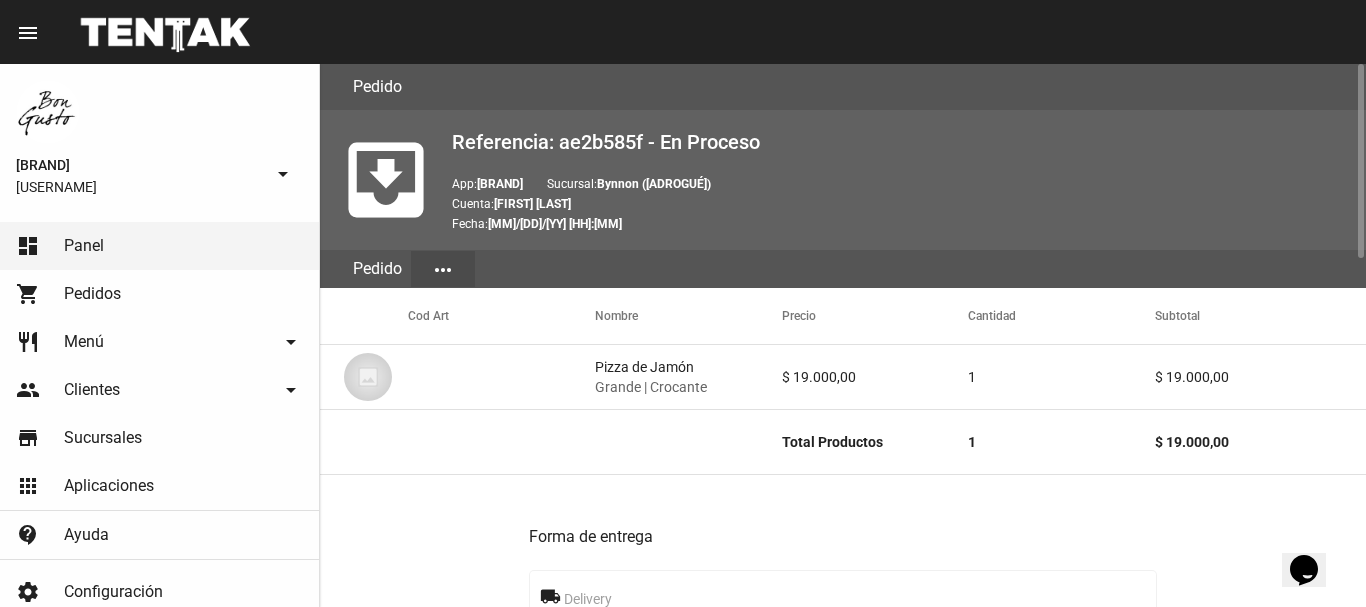 scroll, scrollTop: 972, scrollLeft: 0, axis: vertical 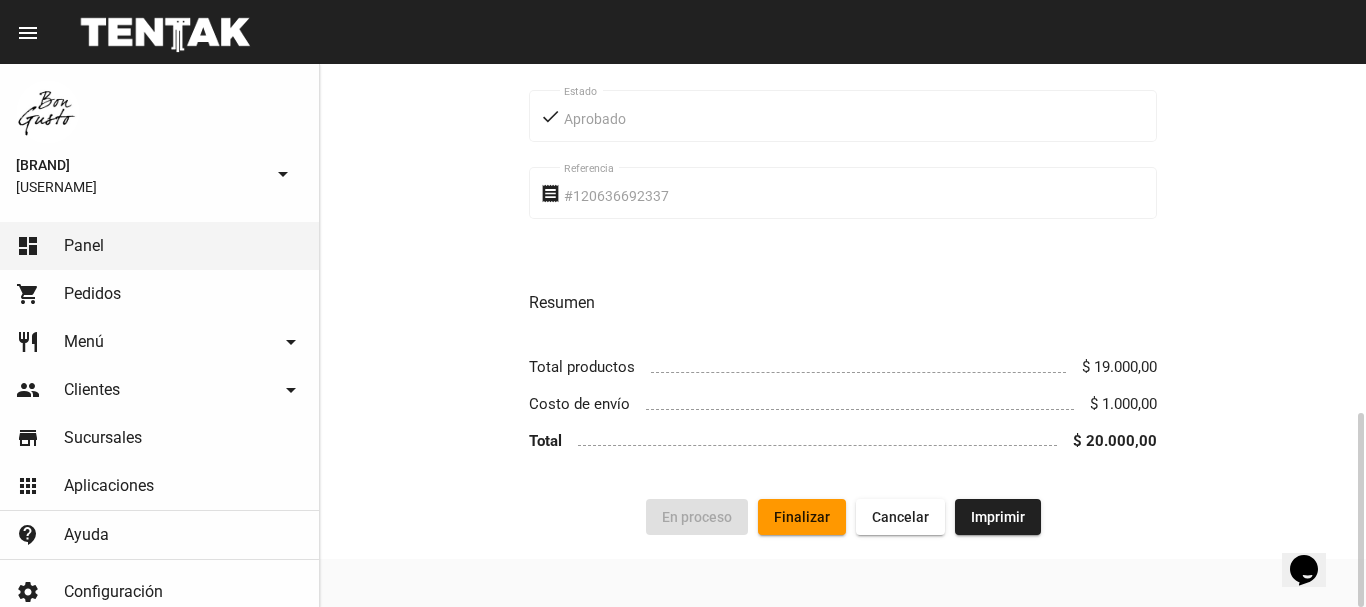 click on "Finalizar" 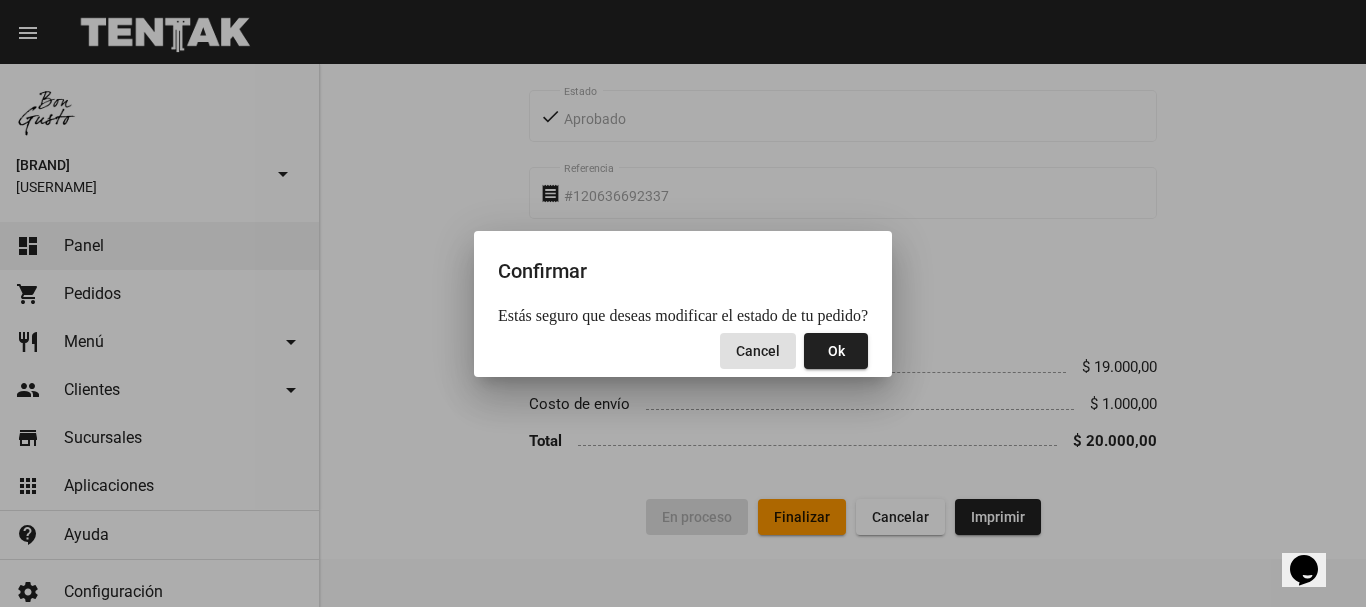 click on "Ok" 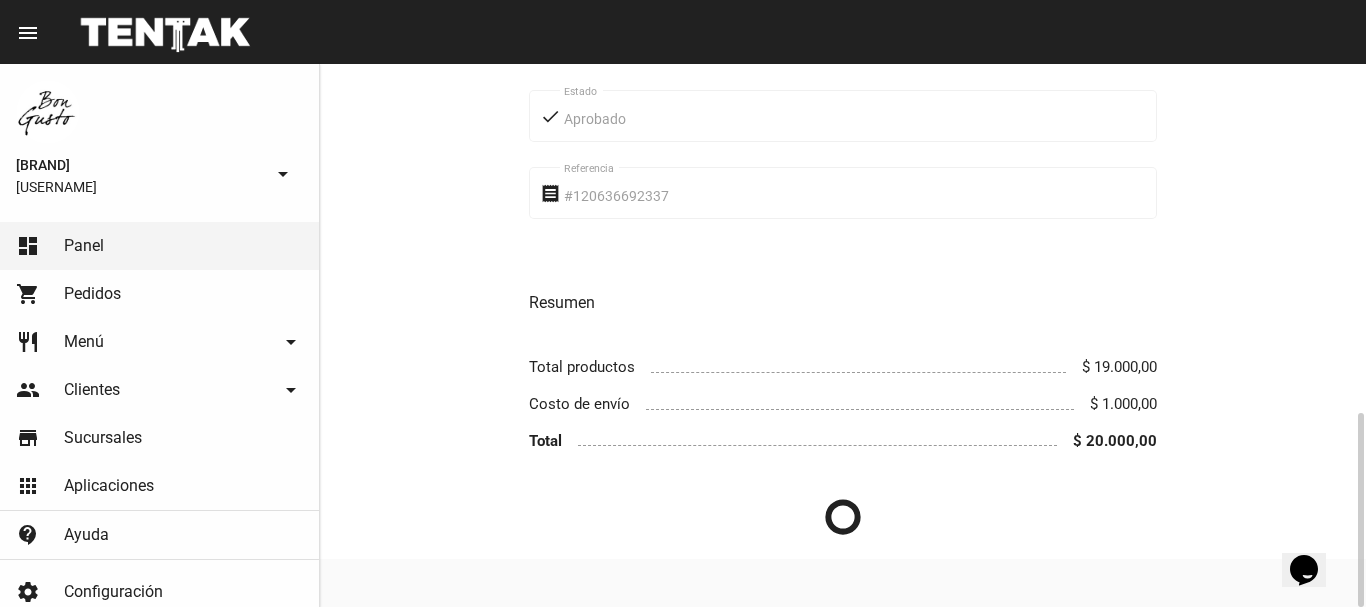 scroll, scrollTop: 0, scrollLeft: 0, axis: both 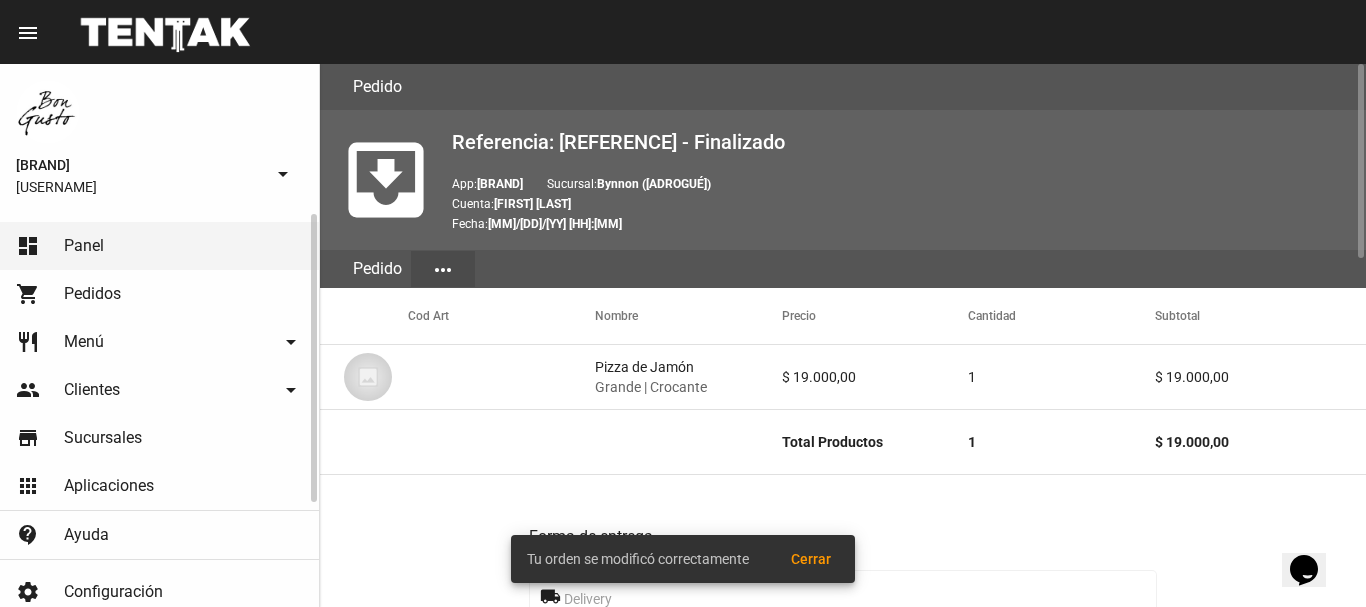 click on "dashboard Panel" 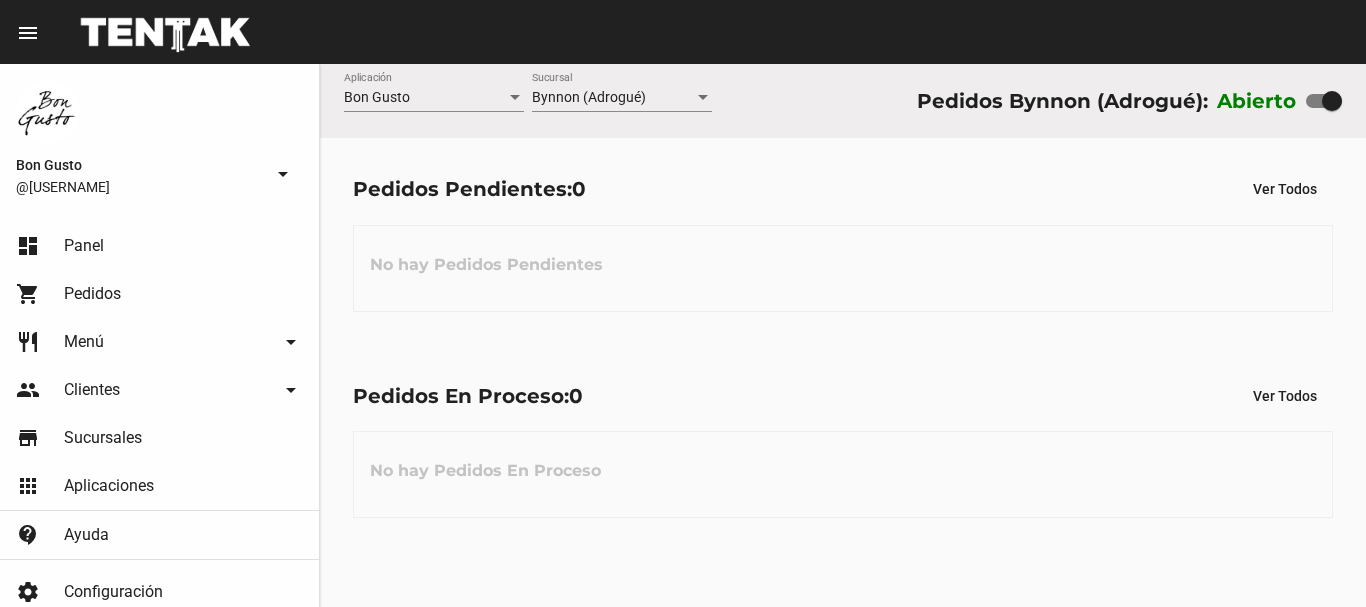 scroll, scrollTop: 0, scrollLeft: 0, axis: both 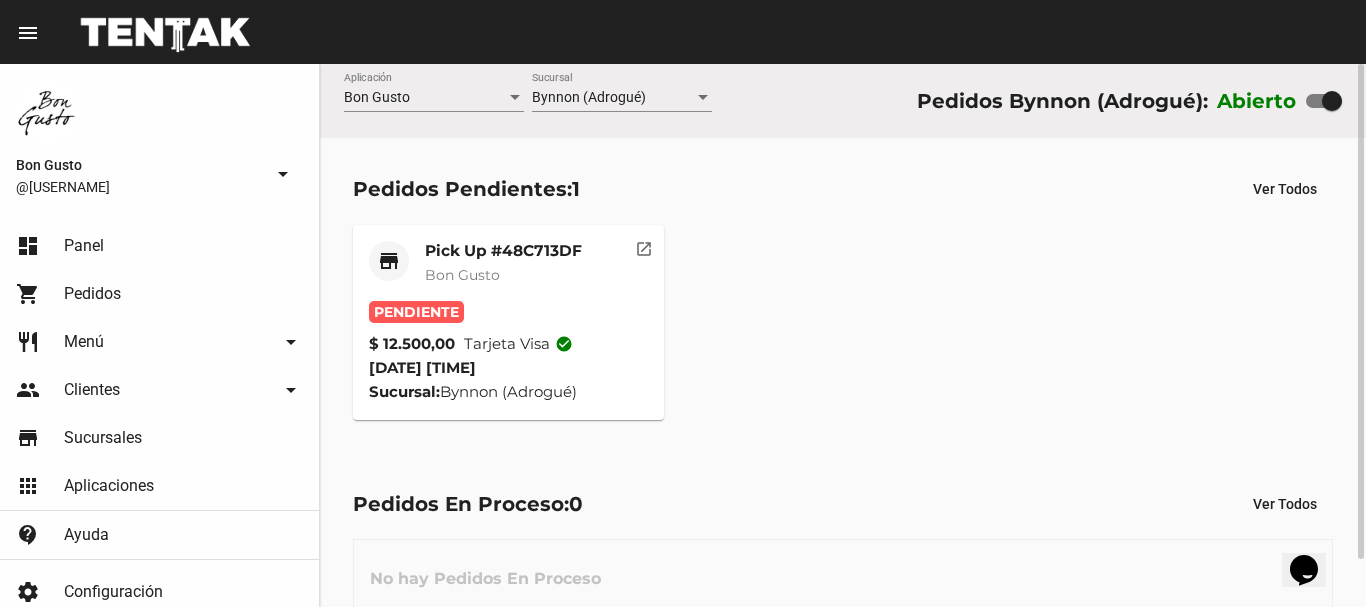 click on "Bon Gusto" 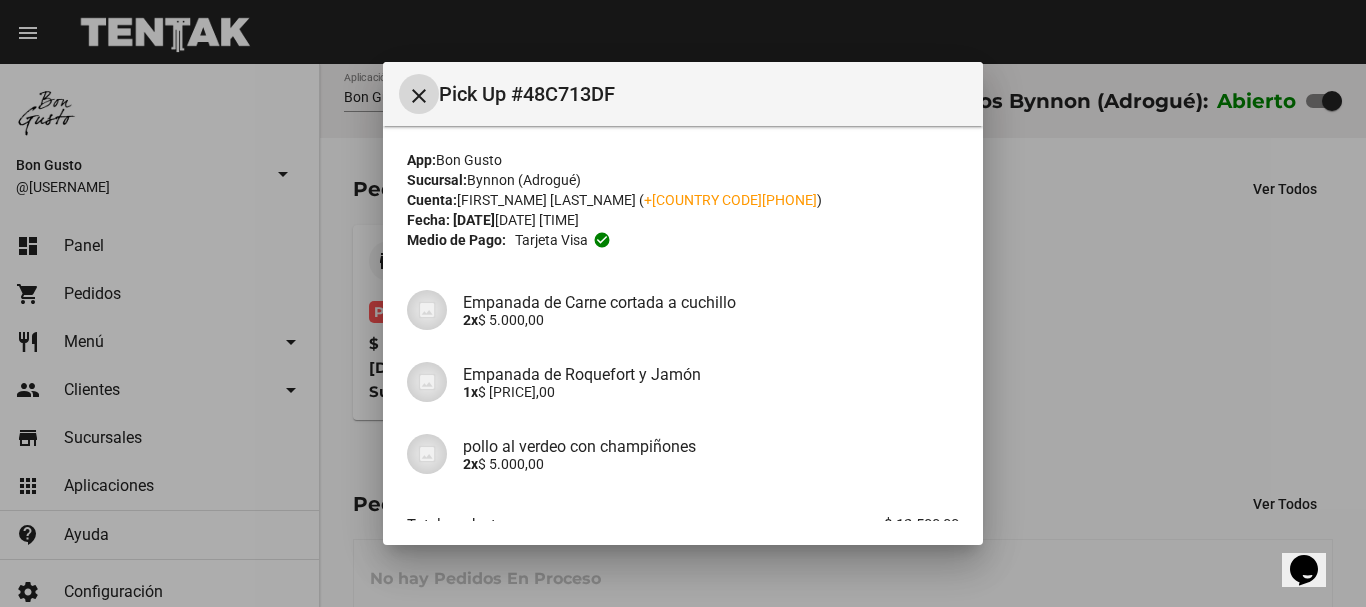 scroll, scrollTop: 127, scrollLeft: 0, axis: vertical 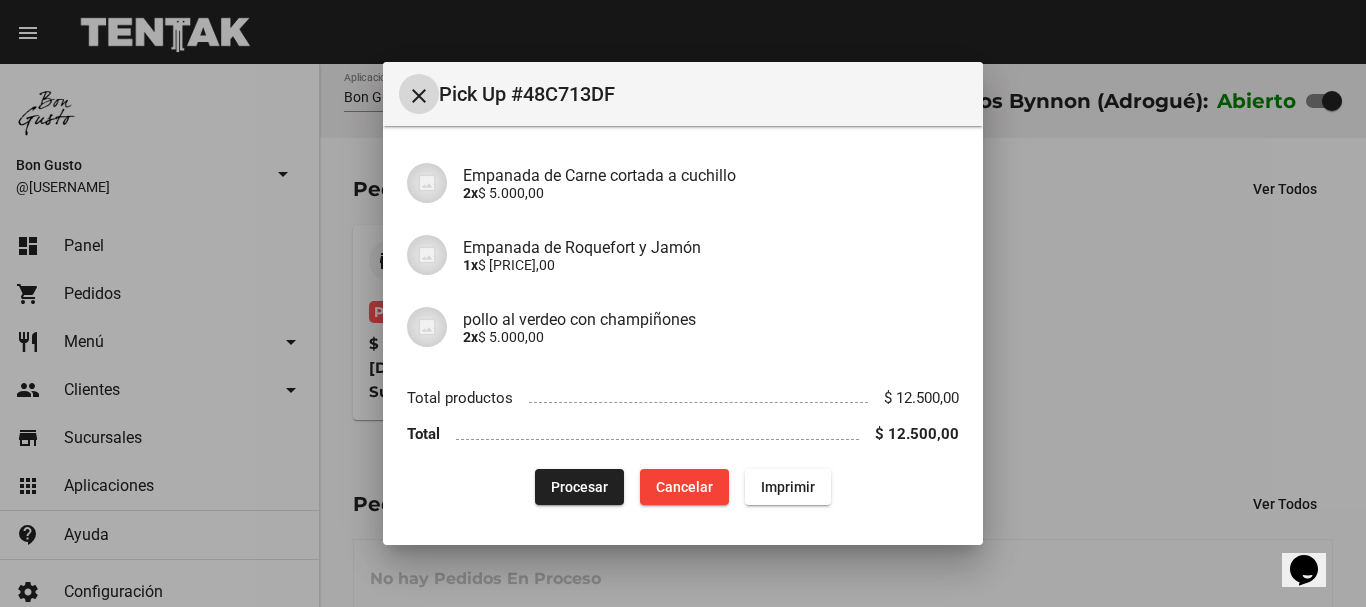 click on "Procesar" 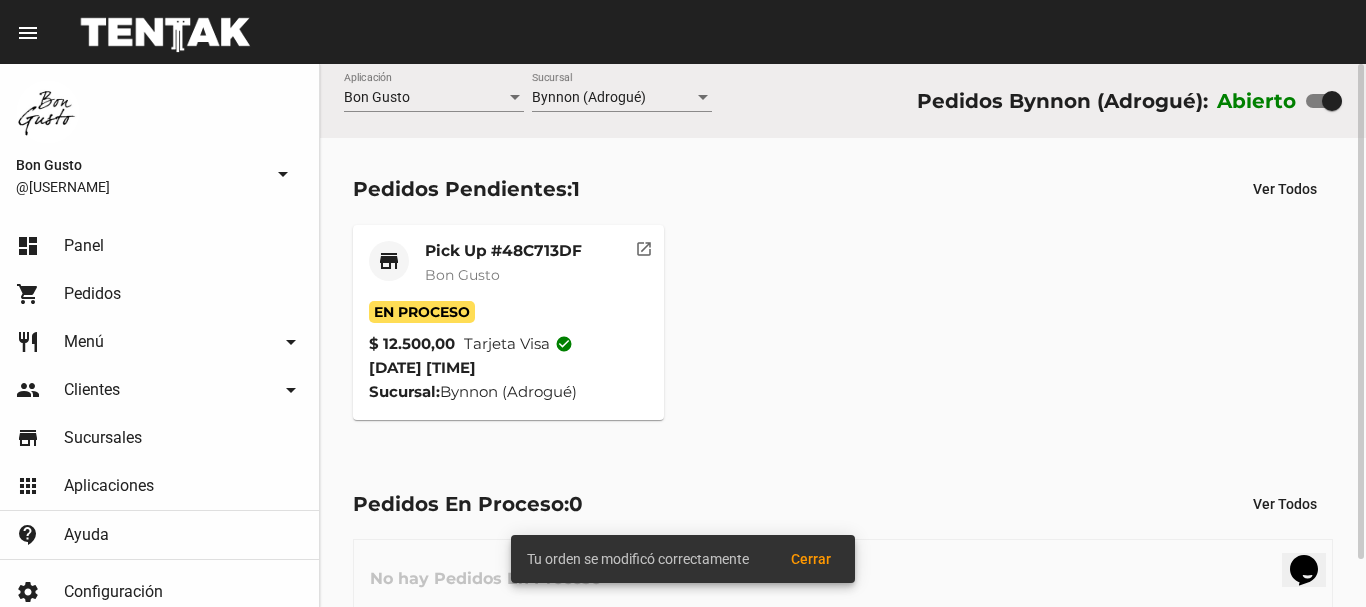 click on "Bon Gusto" 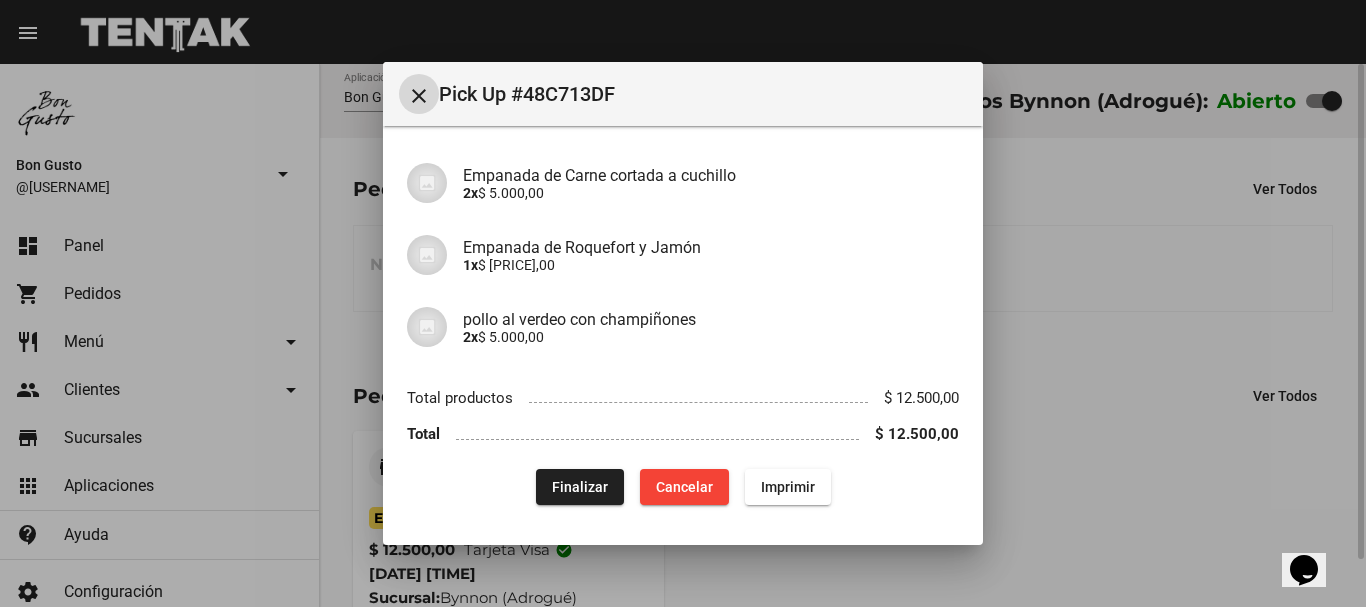 scroll, scrollTop: 0, scrollLeft: 0, axis: both 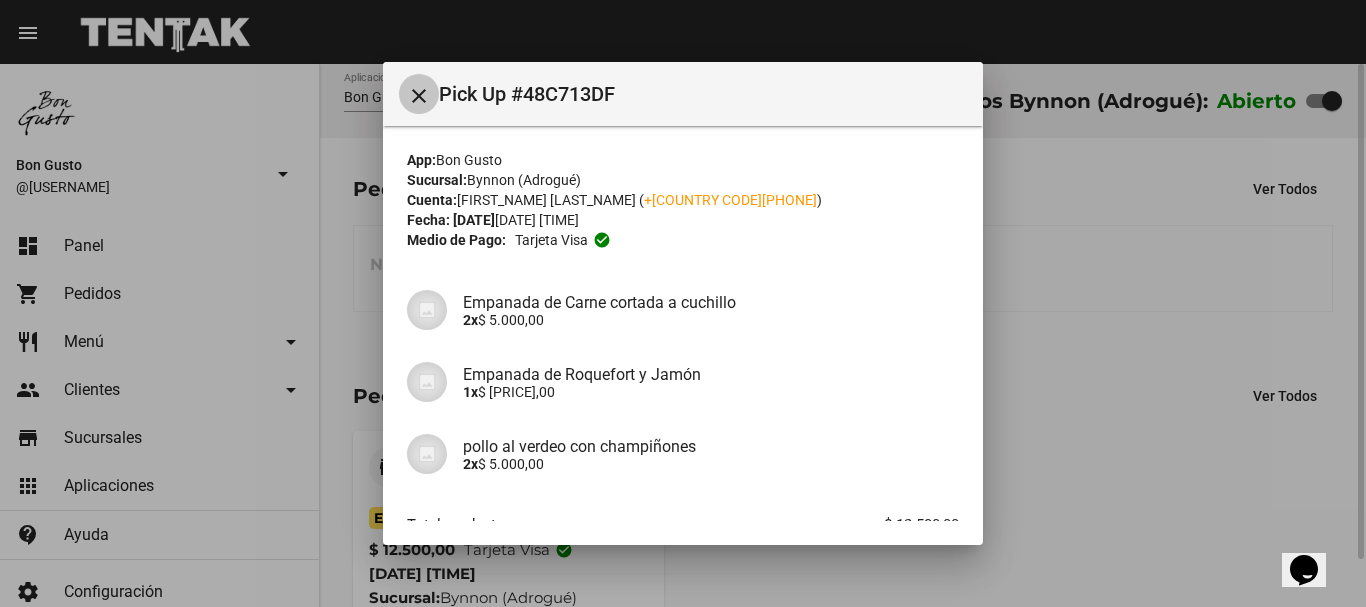 click on "close" at bounding box center [419, 96] 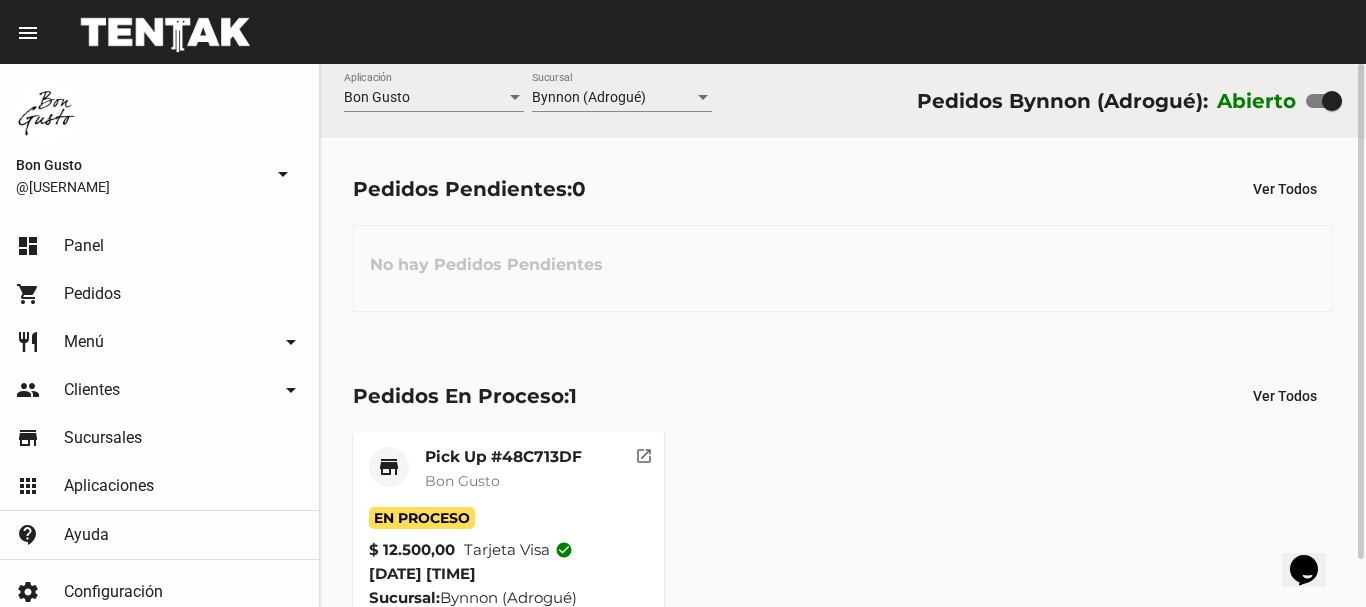 click on "open_in_new" 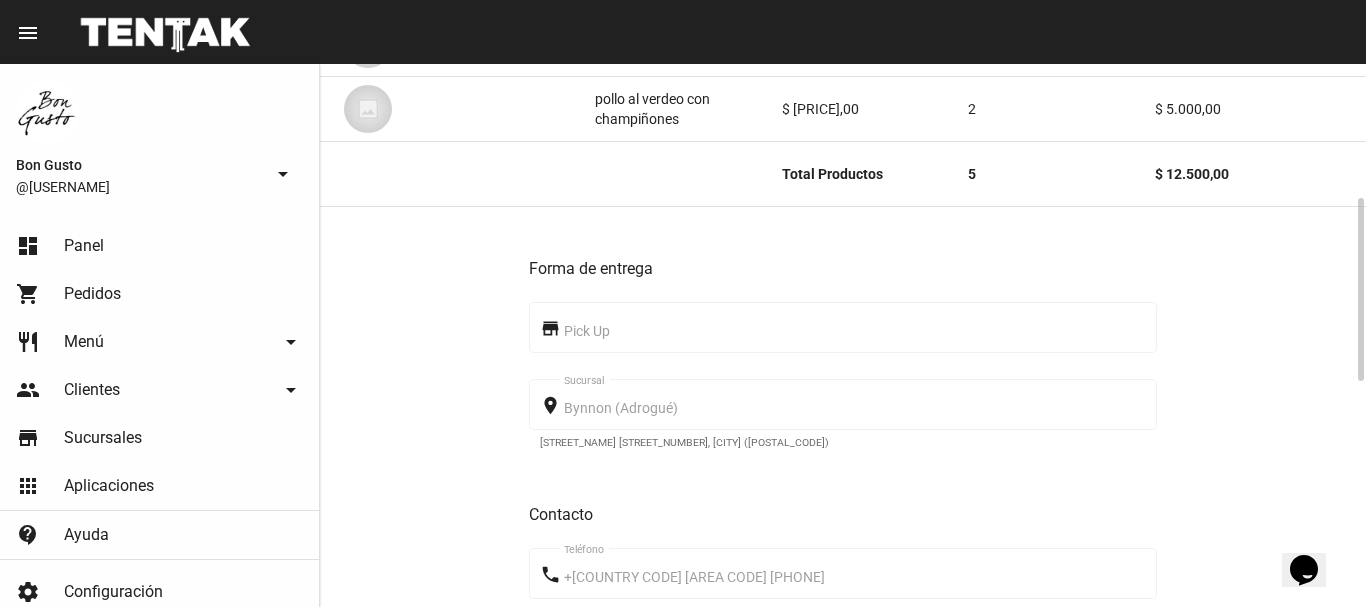 scroll, scrollTop: 0, scrollLeft: 0, axis: both 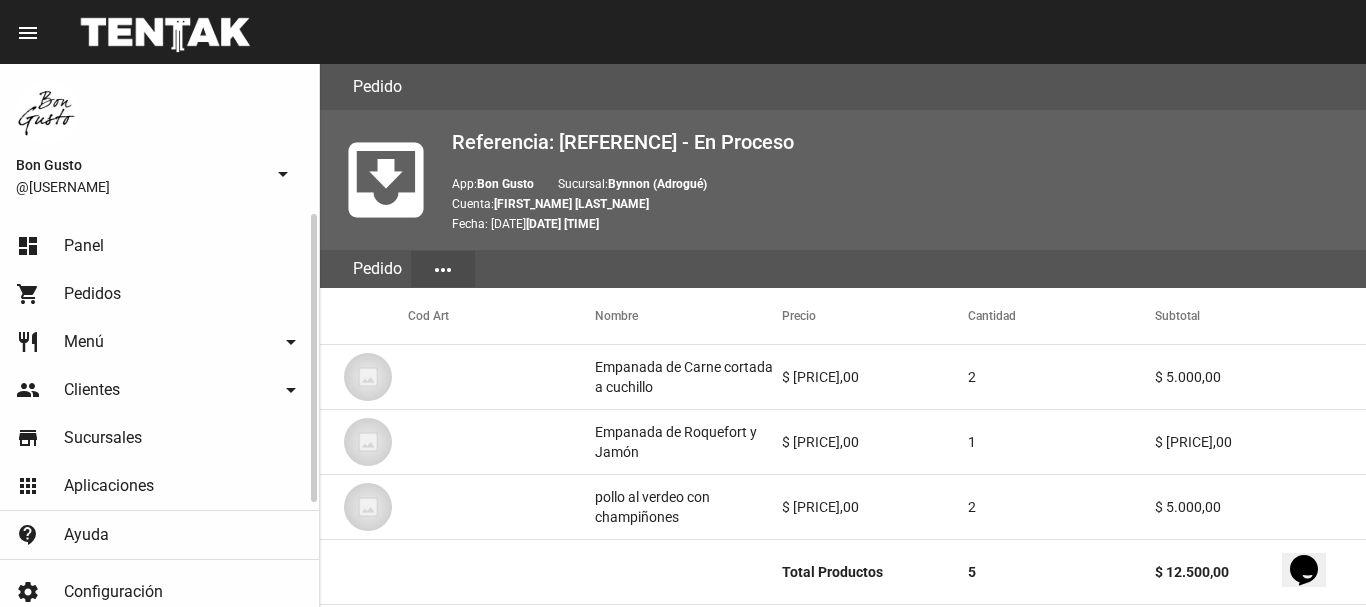 click on "dashboard Panel" 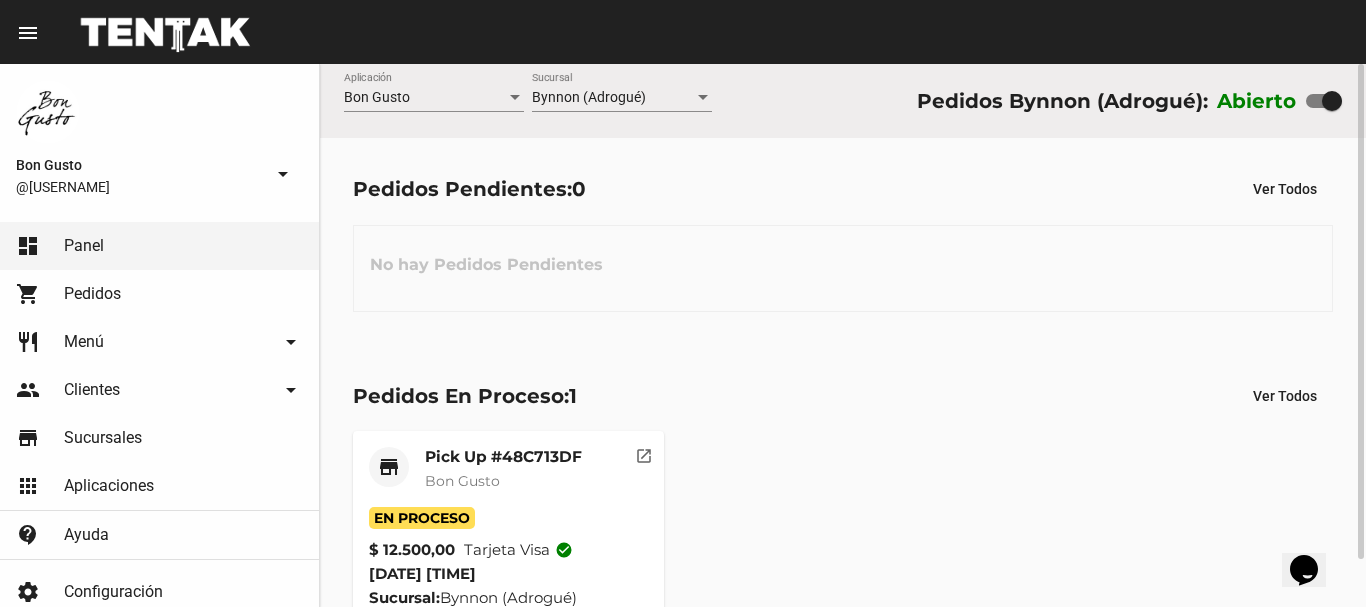 scroll, scrollTop: 52, scrollLeft: 0, axis: vertical 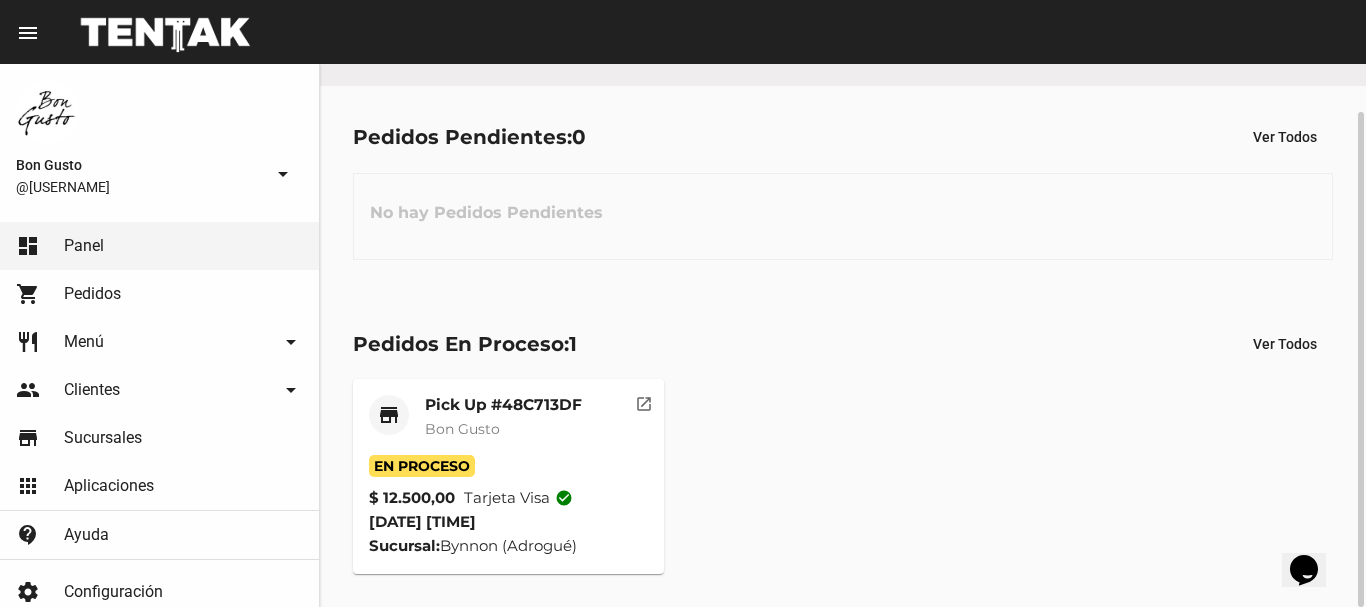click on "open_in_new" 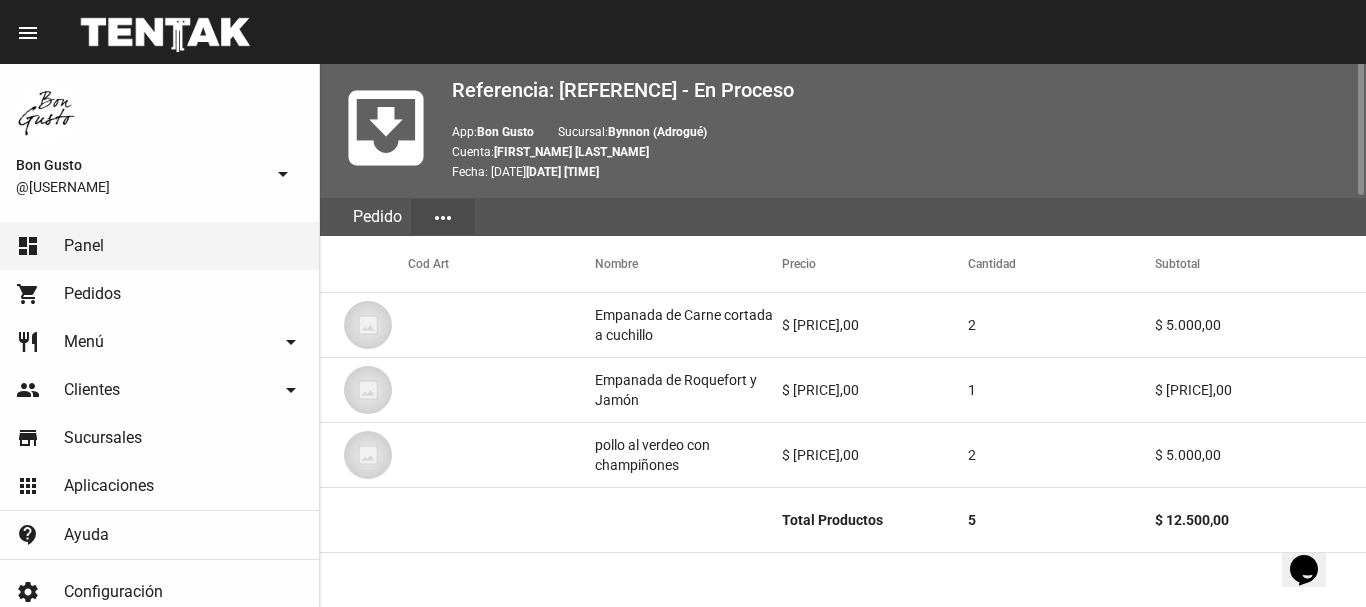 scroll, scrollTop: 0, scrollLeft: 0, axis: both 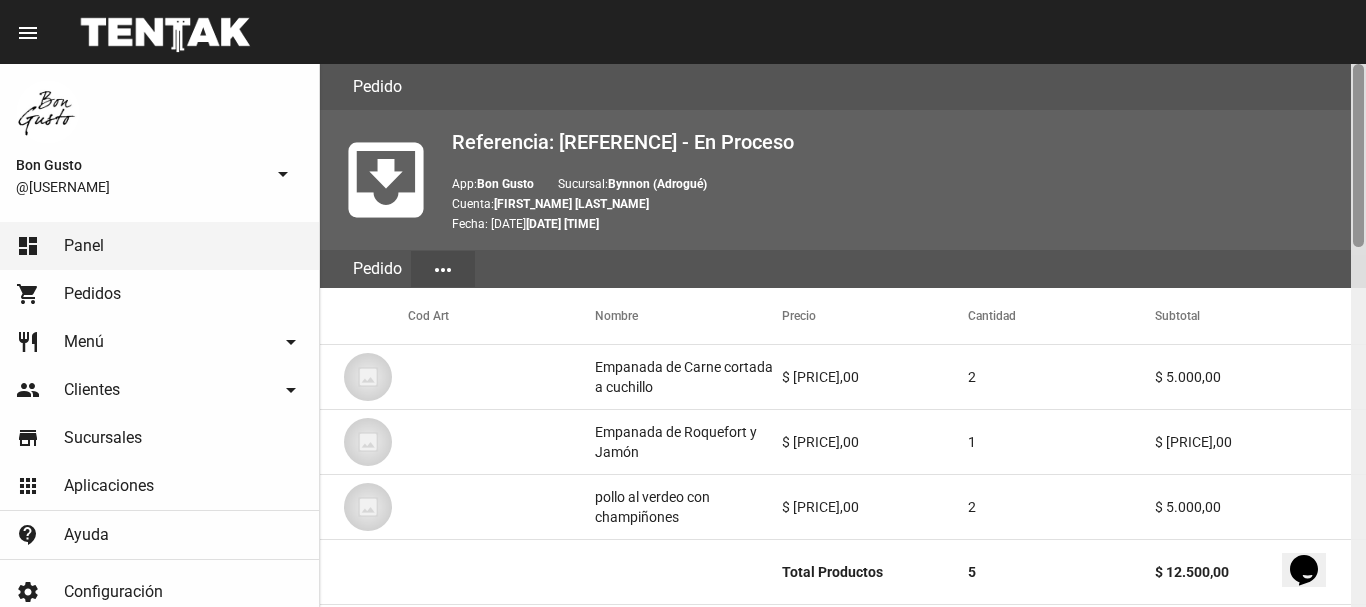drag, startPoint x: 1362, startPoint y: 141, endPoint x: 1229, endPoint y: -44, distance: 227.84644 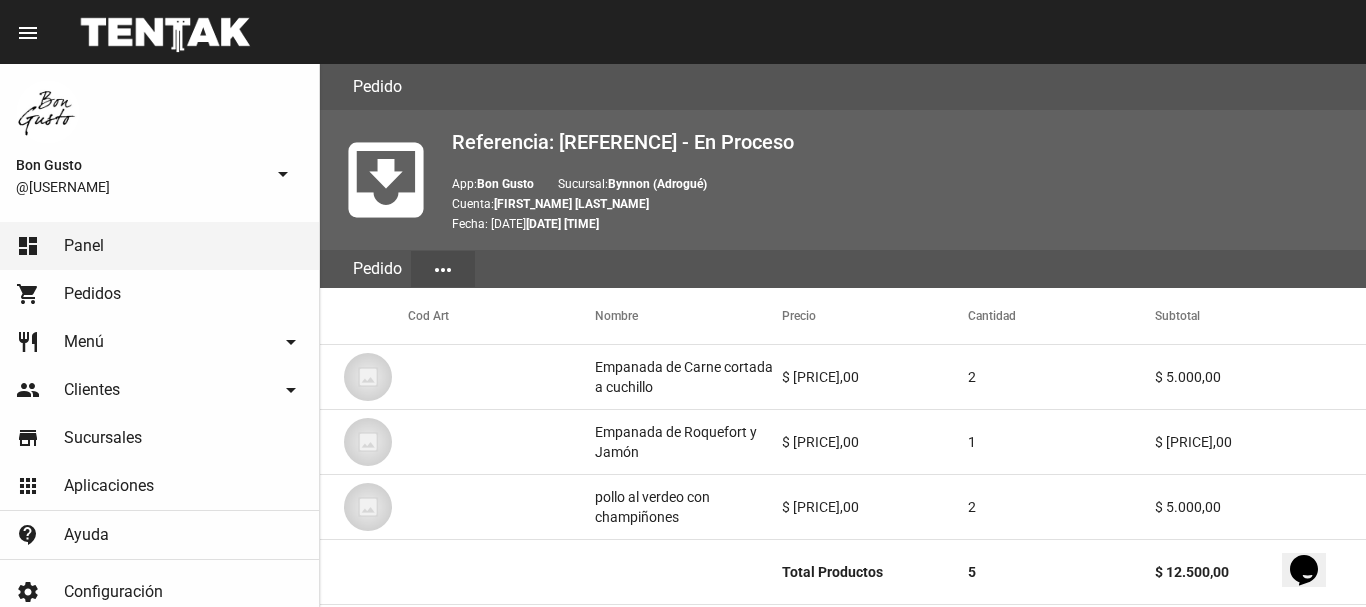 scroll, scrollTop: 1065, scrollLeft: 0, axis: vertical 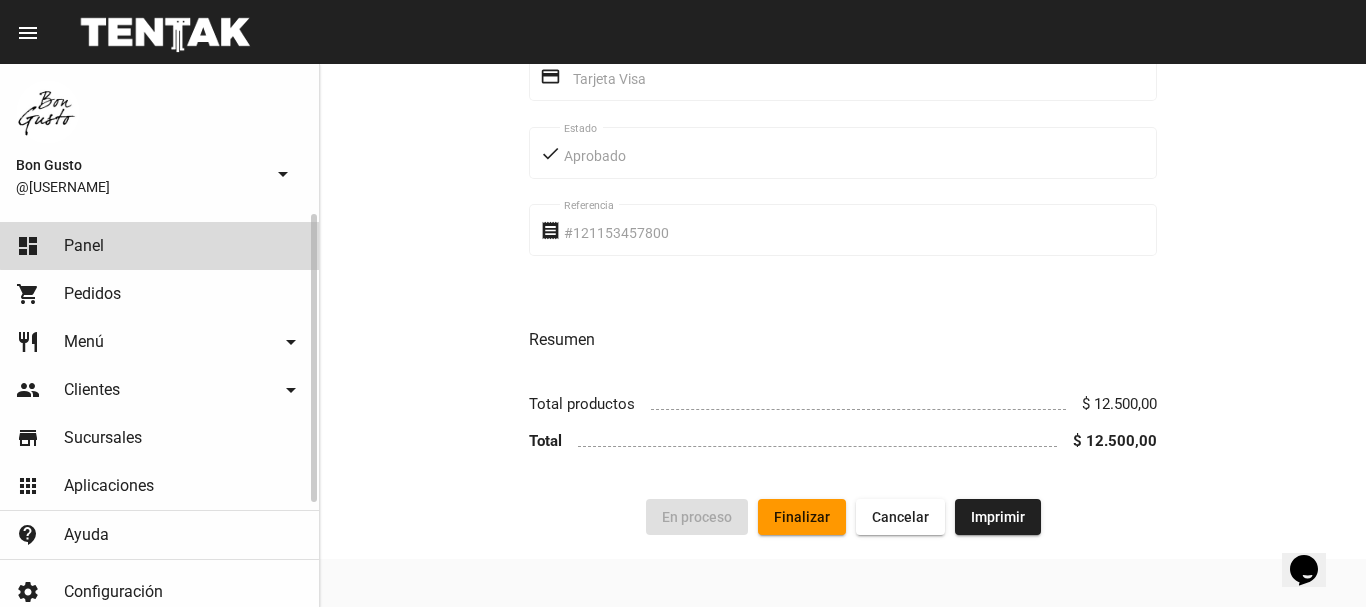 click on "dashboard Panel" 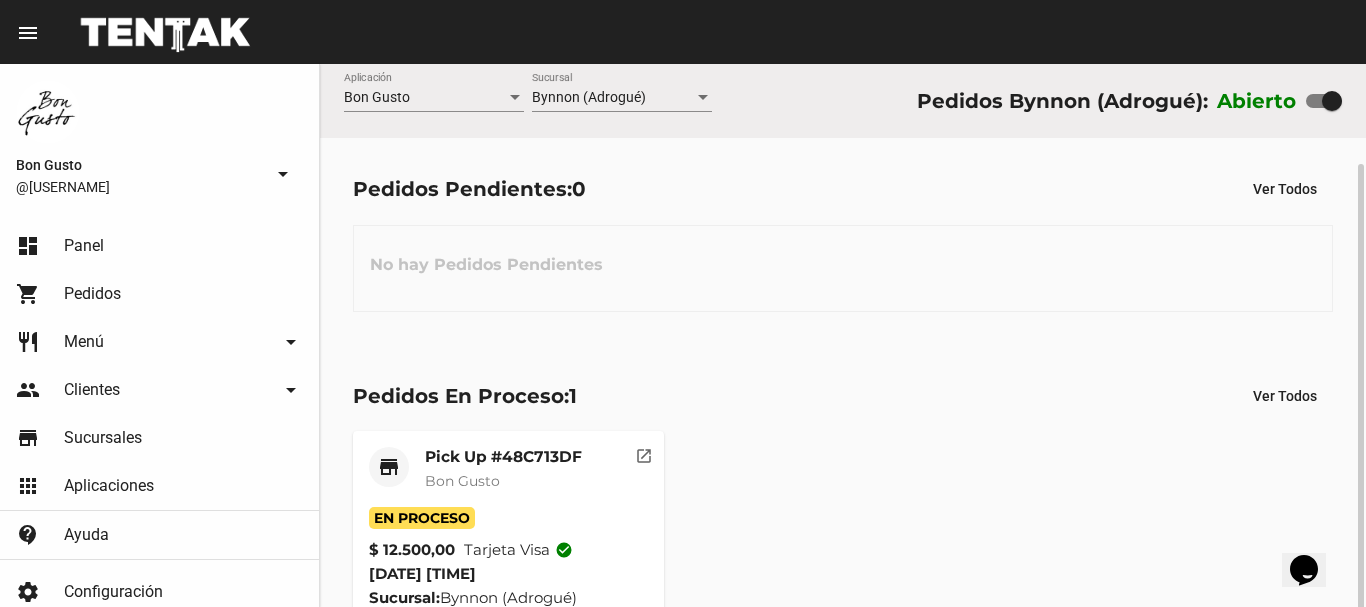 scroll, scrollTop: 52, scrollLeft: 0, axis: vertical 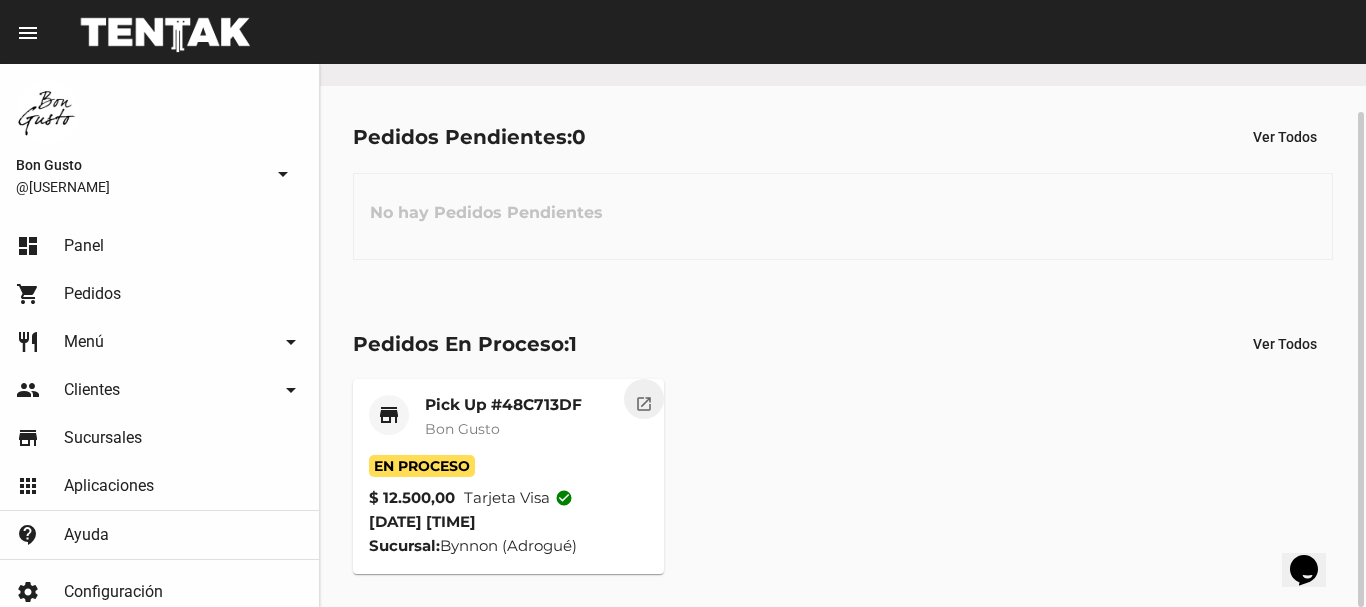 click on "open_in_new" 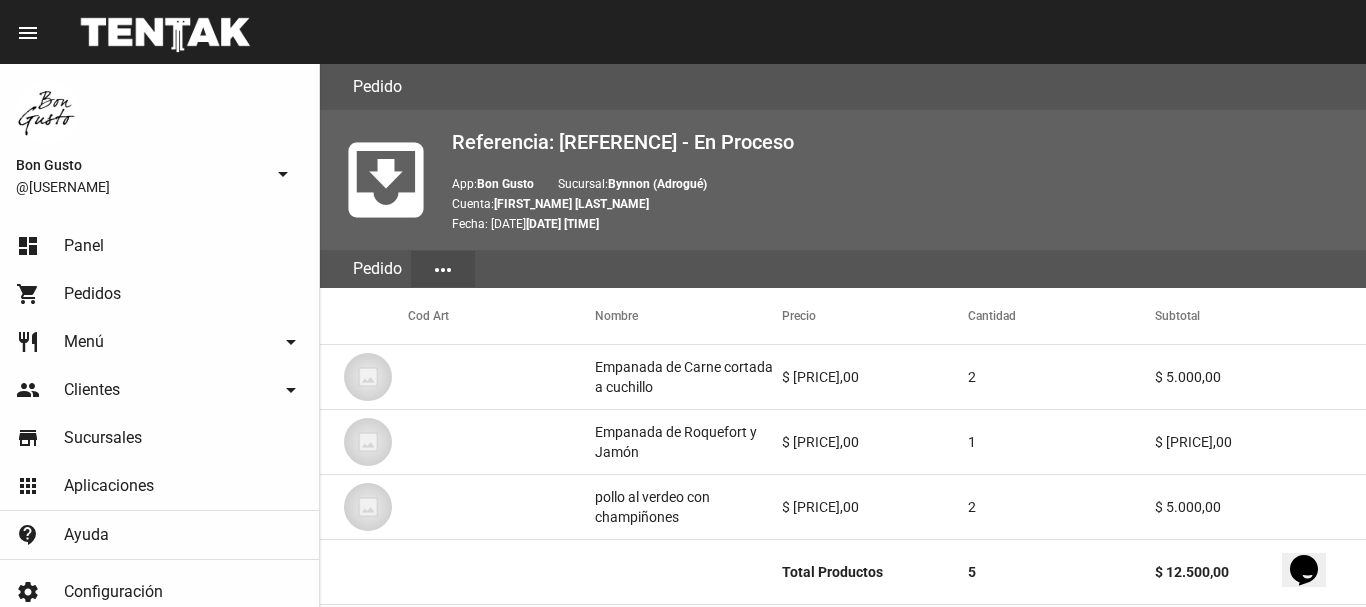 scroll, scrollTop: 1065, scrollLeft: 0, axis: vertical 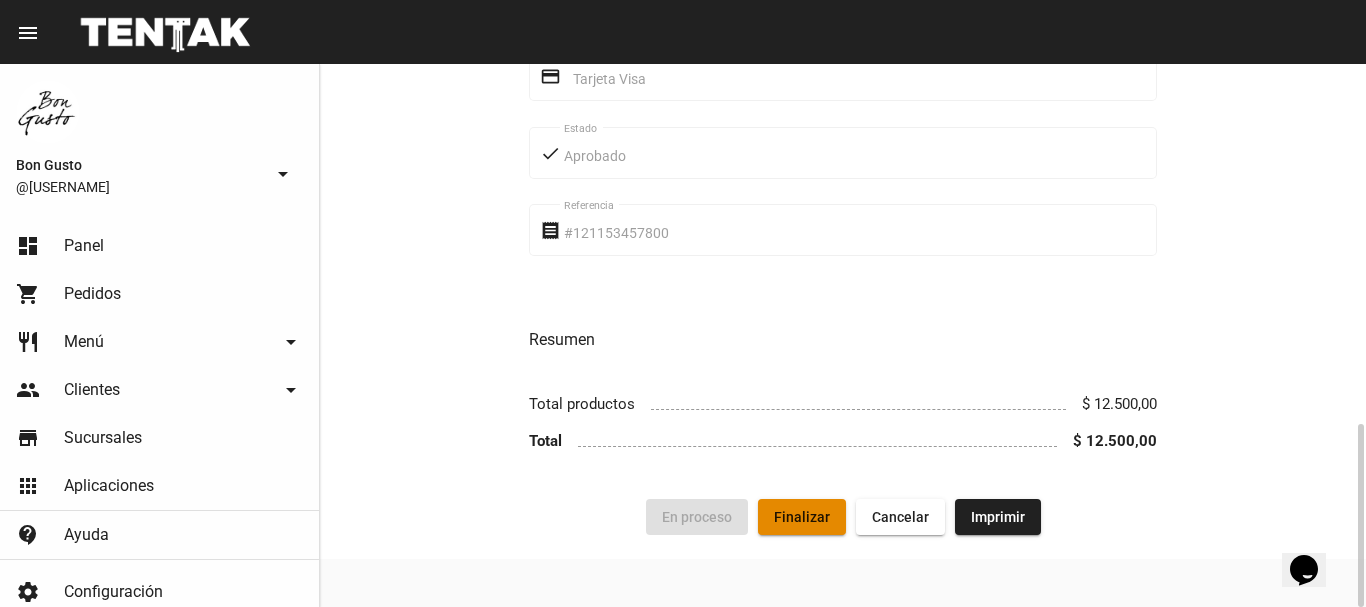 click on "Finalizar" 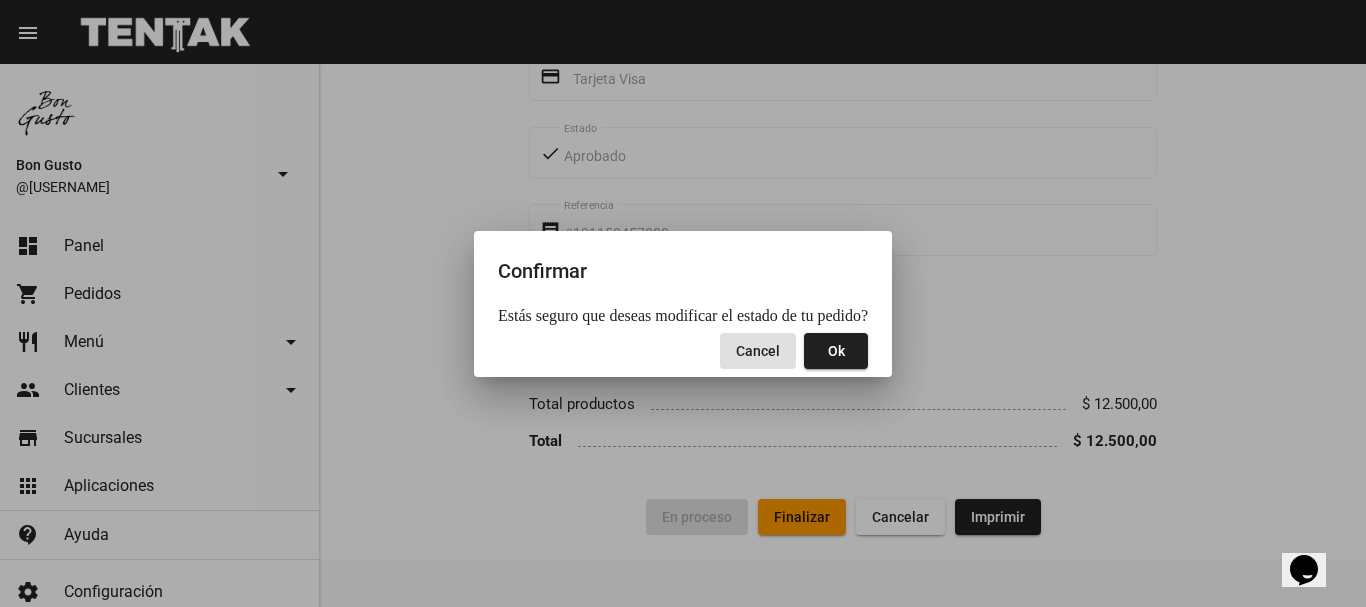 click on "Ok" 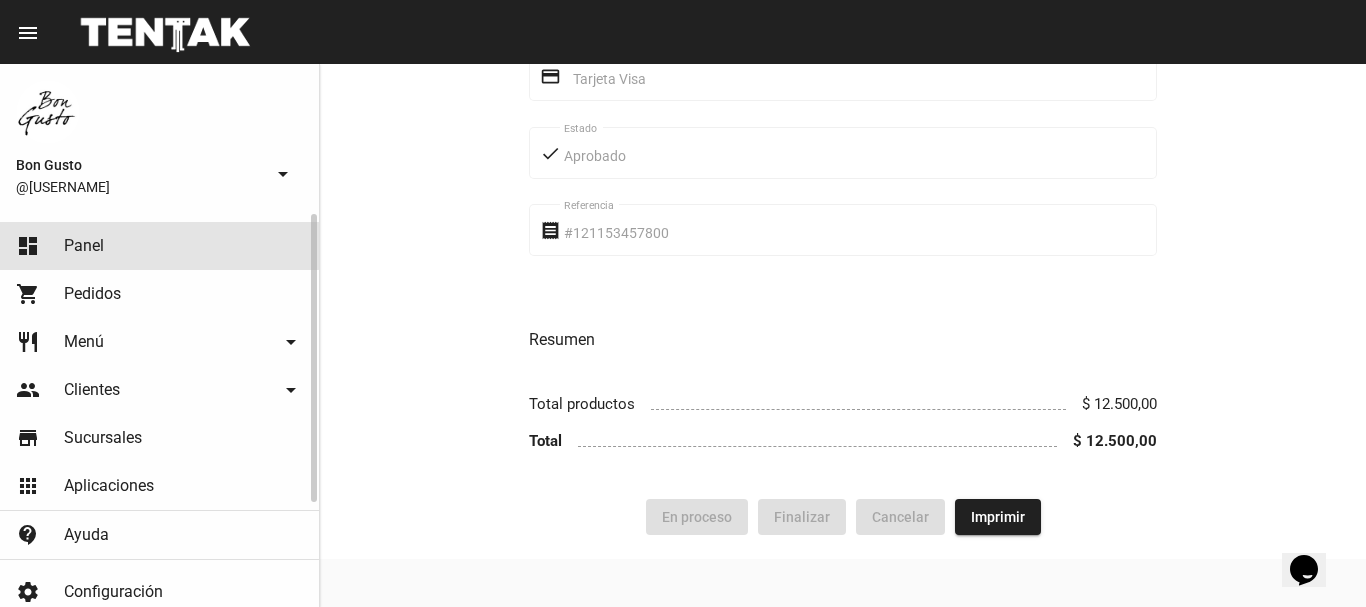 click on "dashboard Panel" 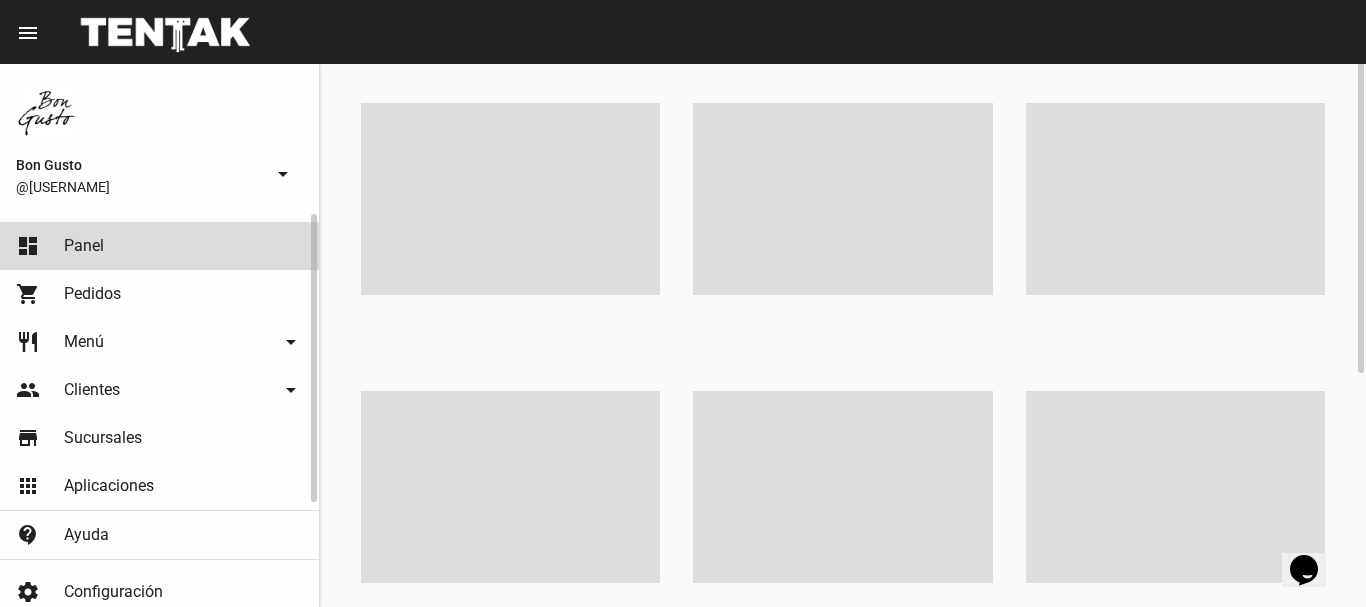 scroll, scrollTop: 0, scrollLeft: 0, axis: both 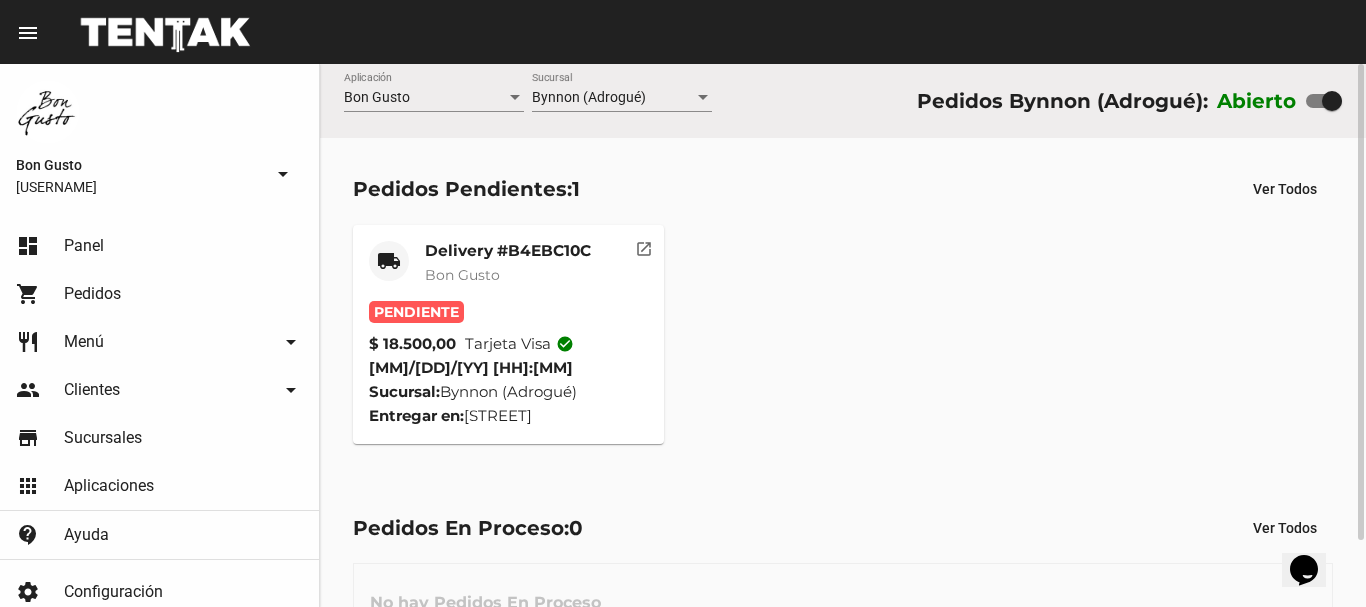 click on "open_in_new" 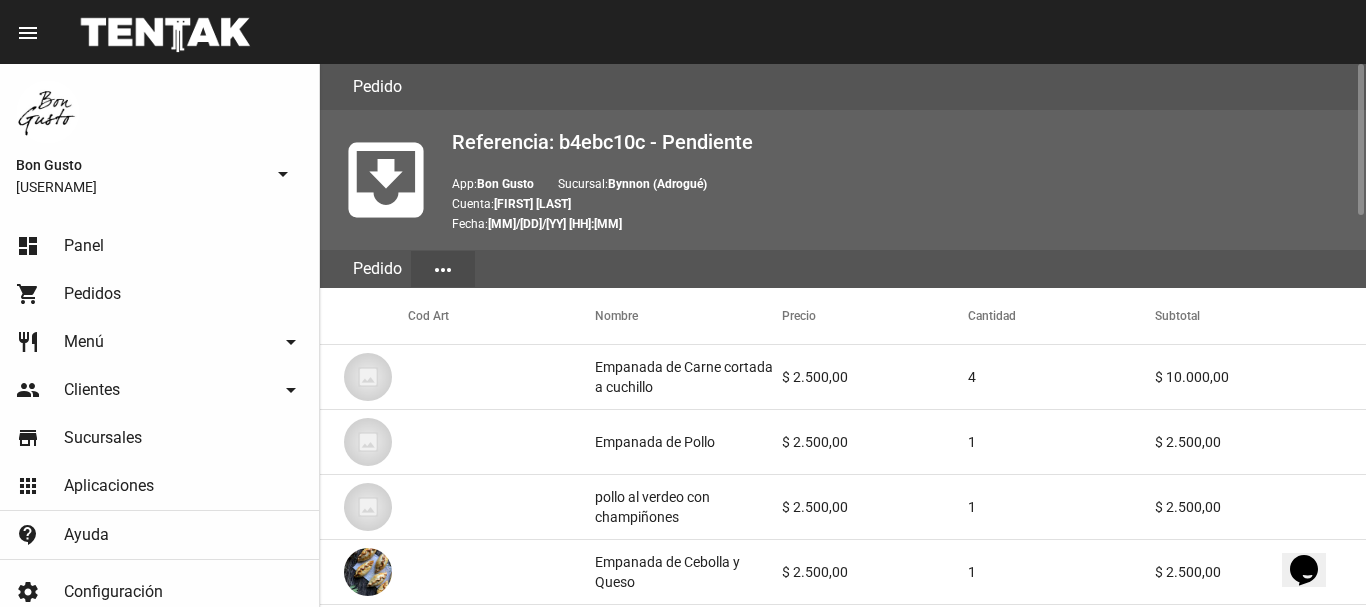 scroll, scrollTop: 1401, scrollLeft: 0, axis: vertical 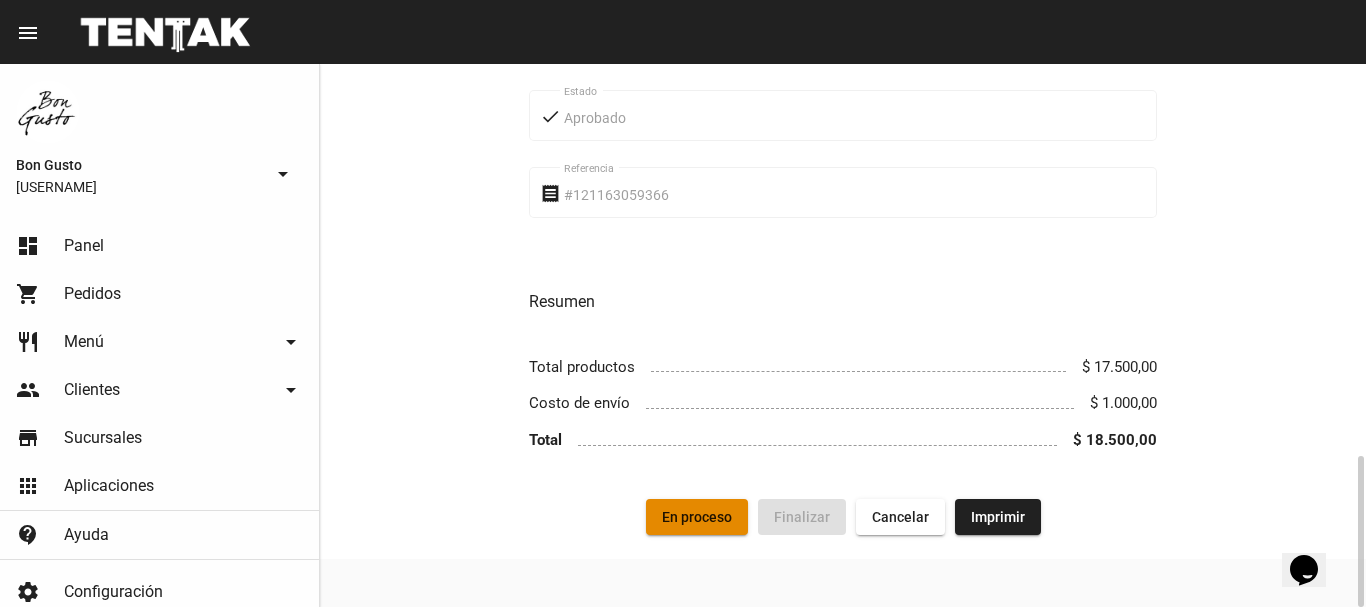 click on "En proceso" 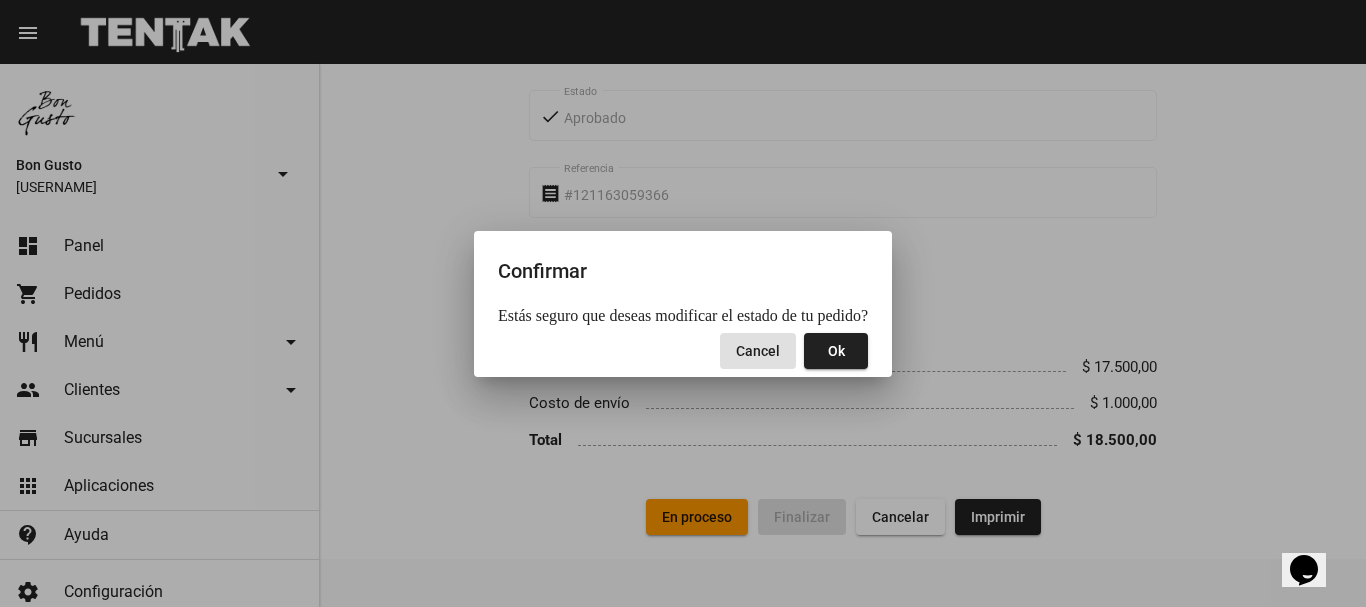 click on "Ok" 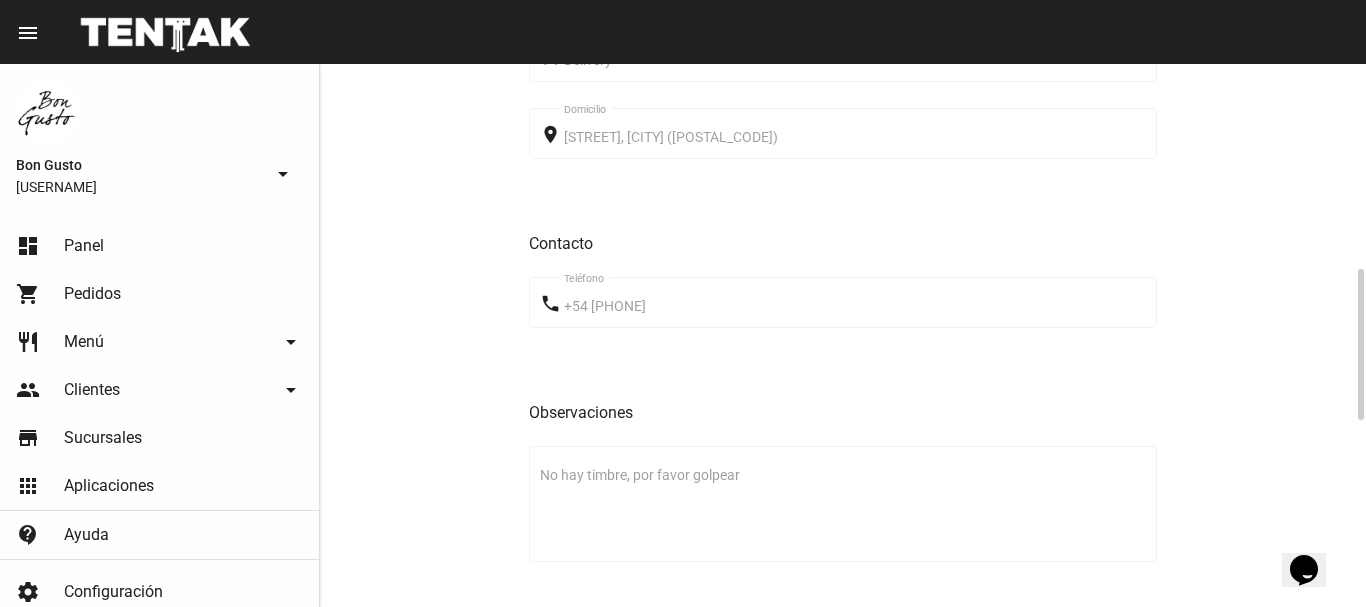 scroll, scrollTop: 67, scrollLeft: 0, axis: vertical 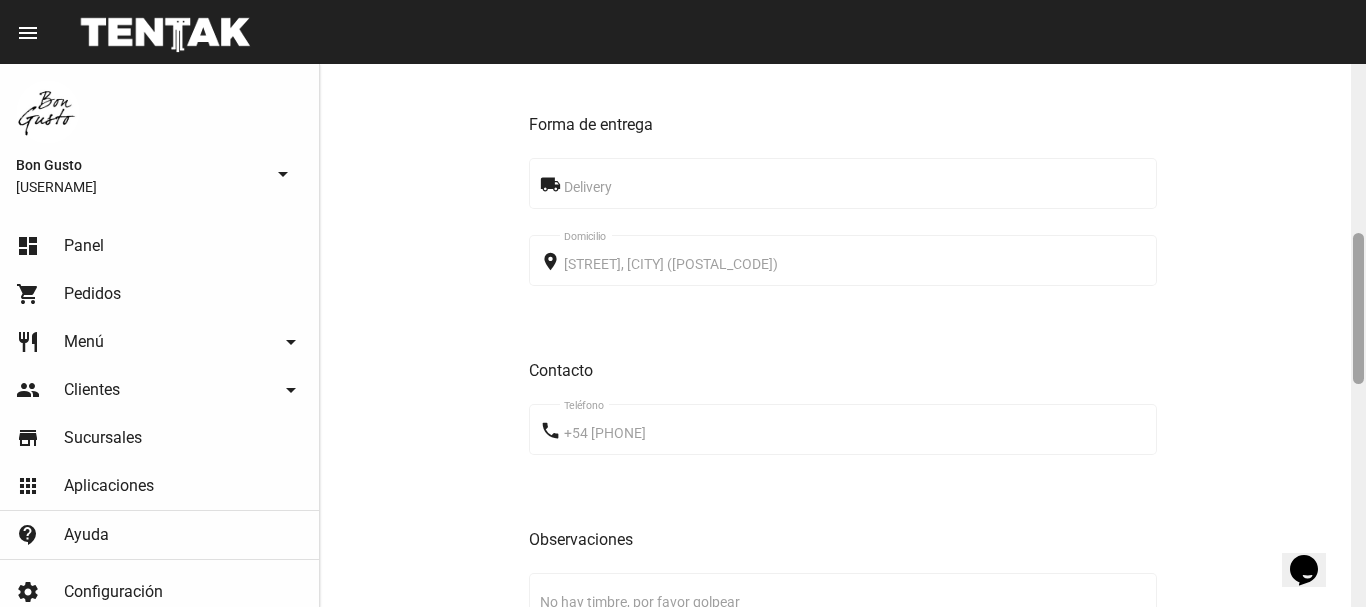 drag, startPoint x: 1357, startPoint y: 139, endPoint x: 1363, endPoint y: 279, distance: 140.12851 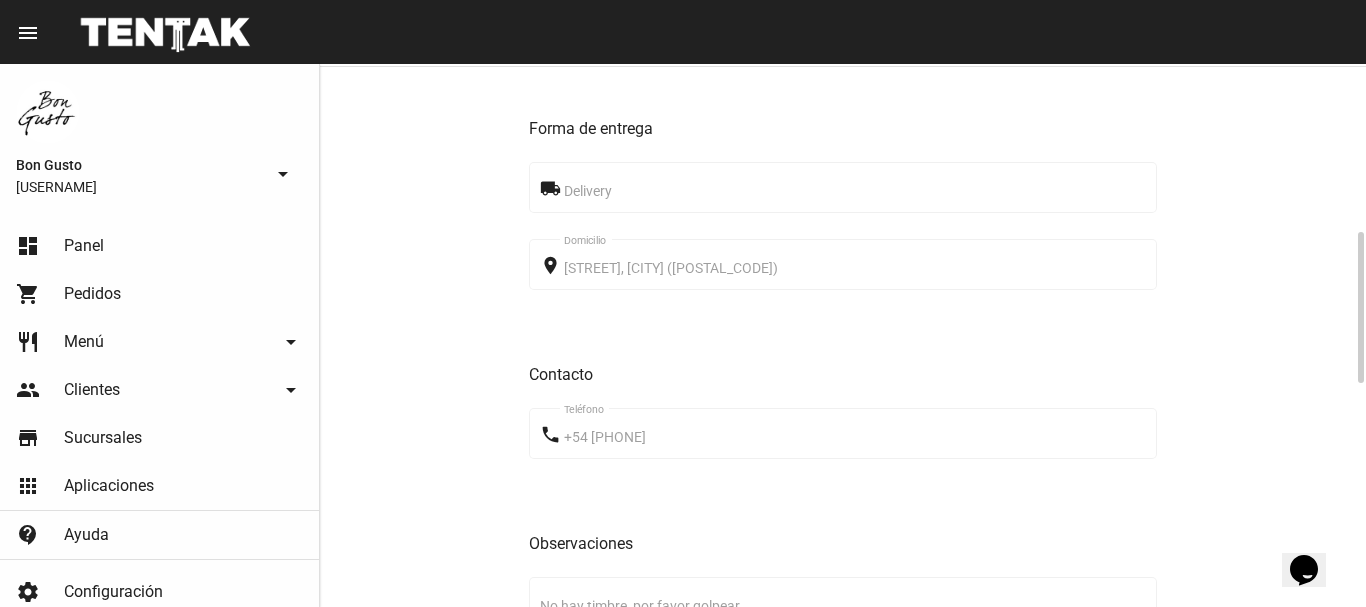 scroll, scrollTop: 1401, scrollLeft: 0, axis: vertical 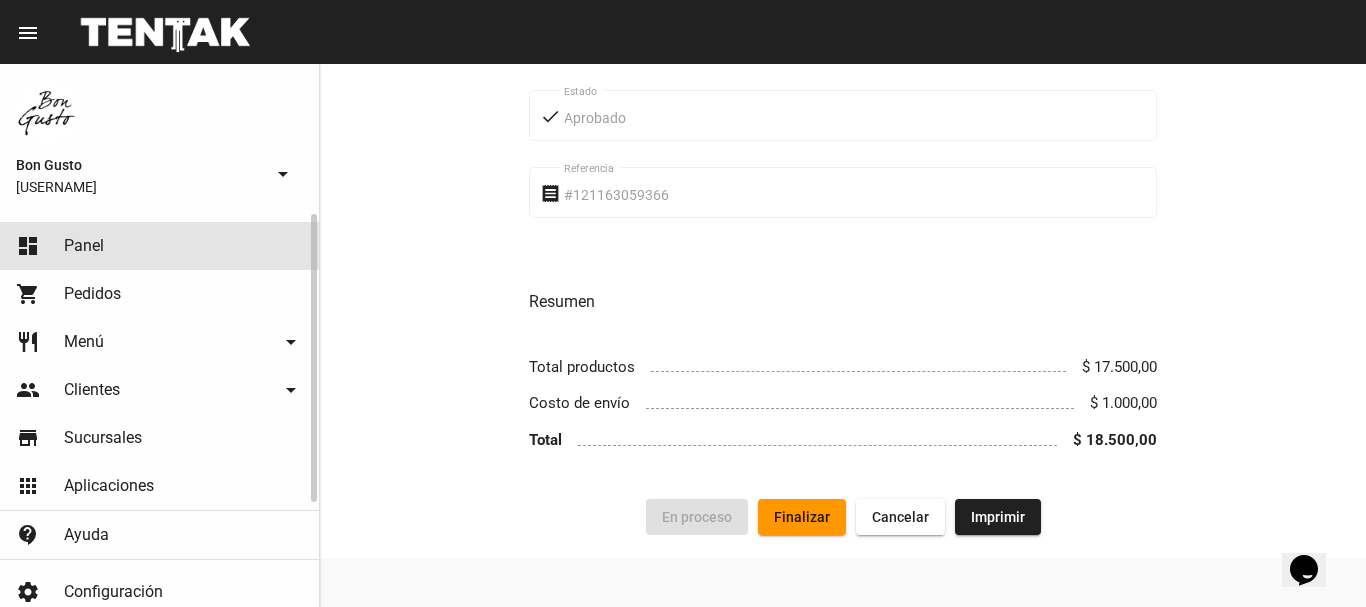 click on "dashboard Panel" 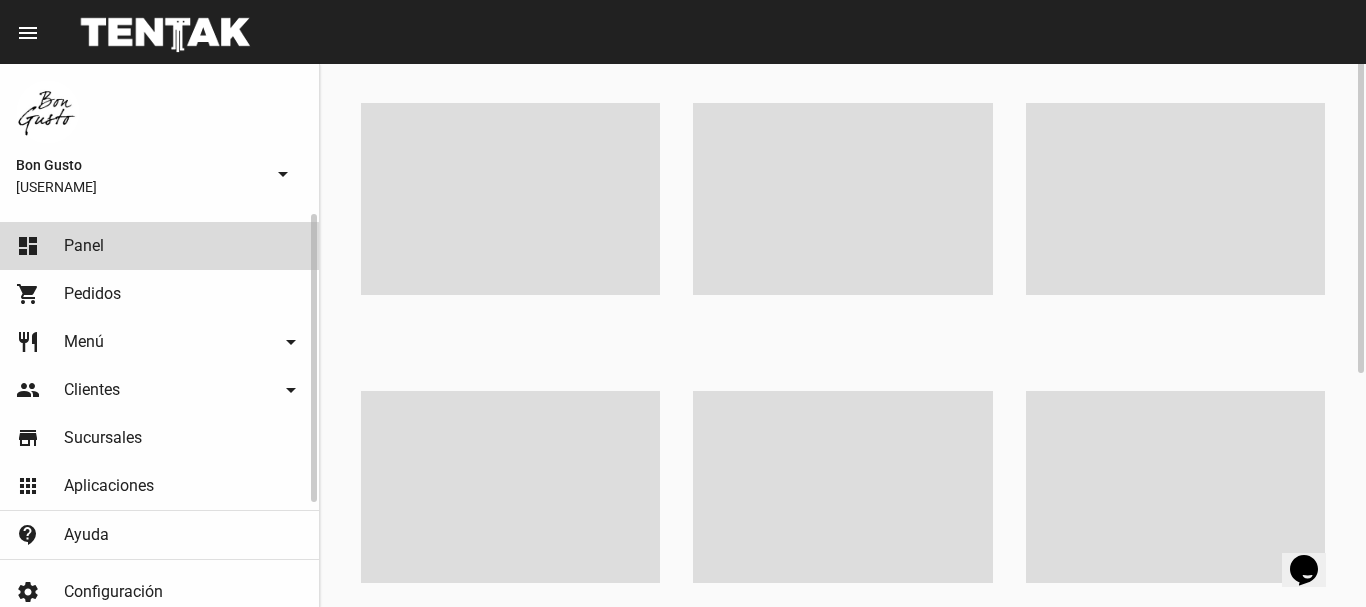 scroll, scrollTop: 0, scrollLeft: 0, axis: both 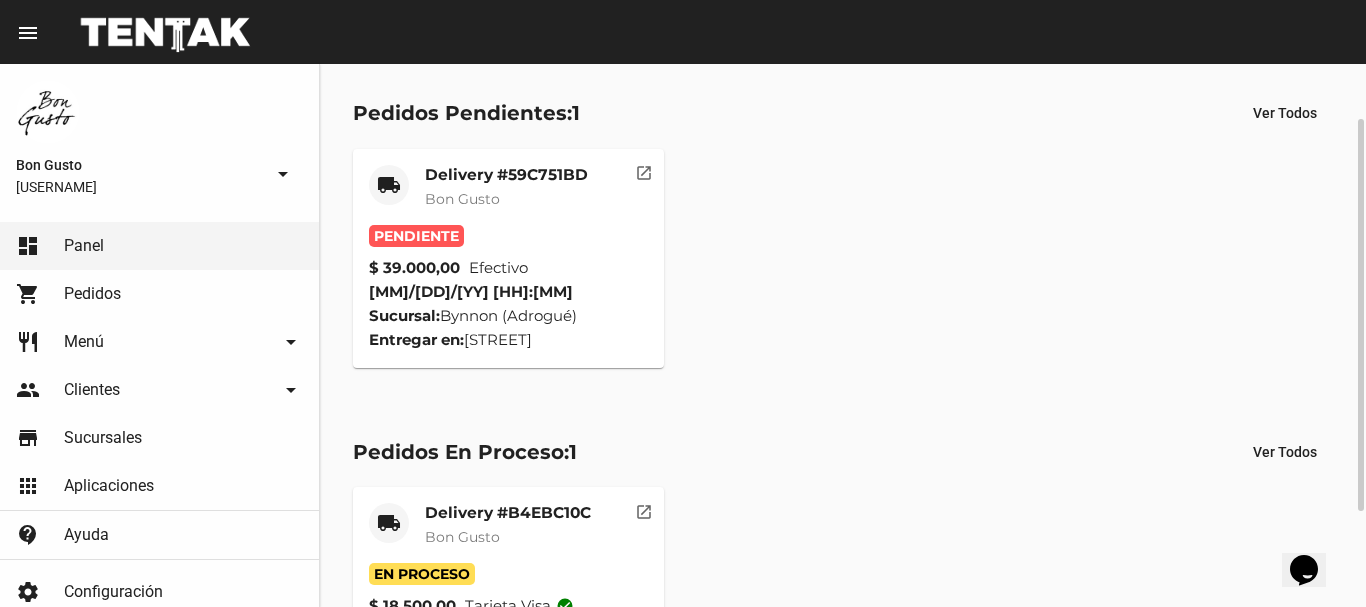 click on "open_in_new" 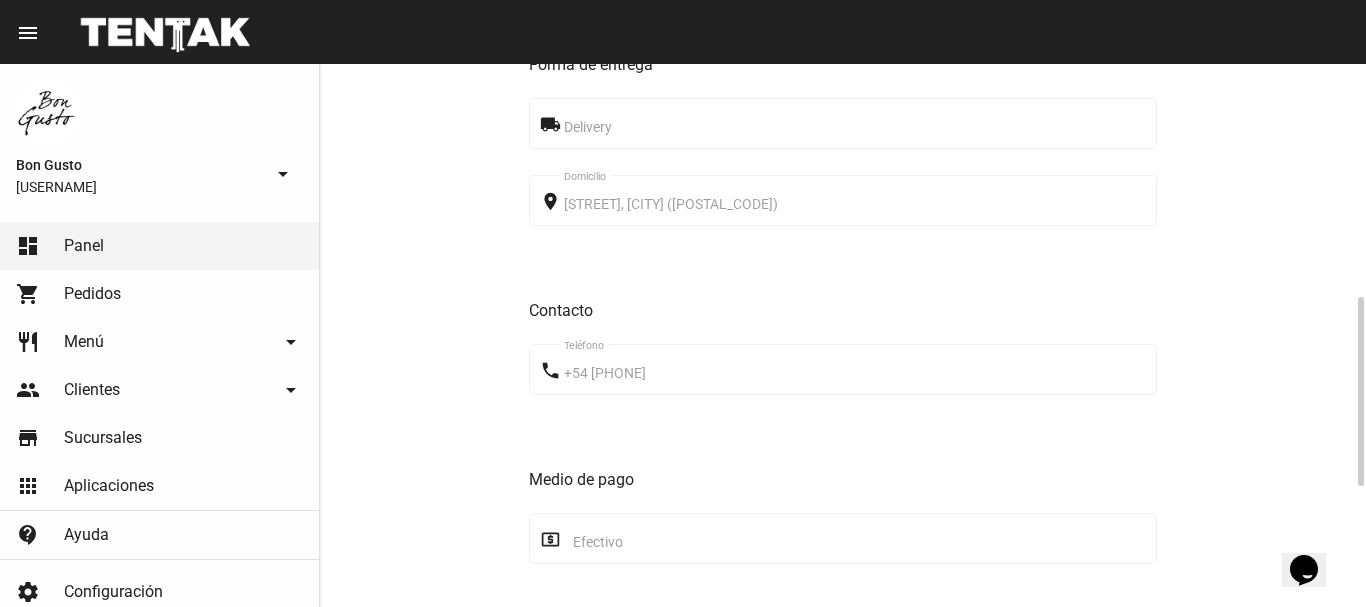 scroll, scrollTop: 1013, scrollLeft: 0, axis: vertical 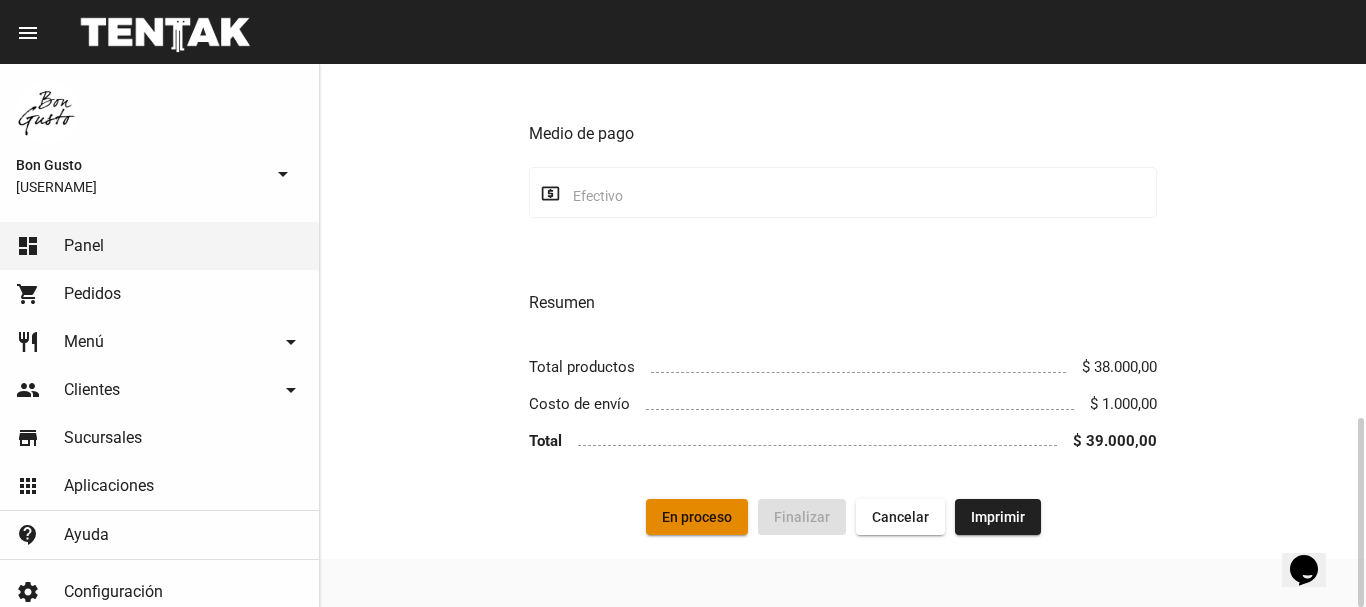 click on "En proceso" 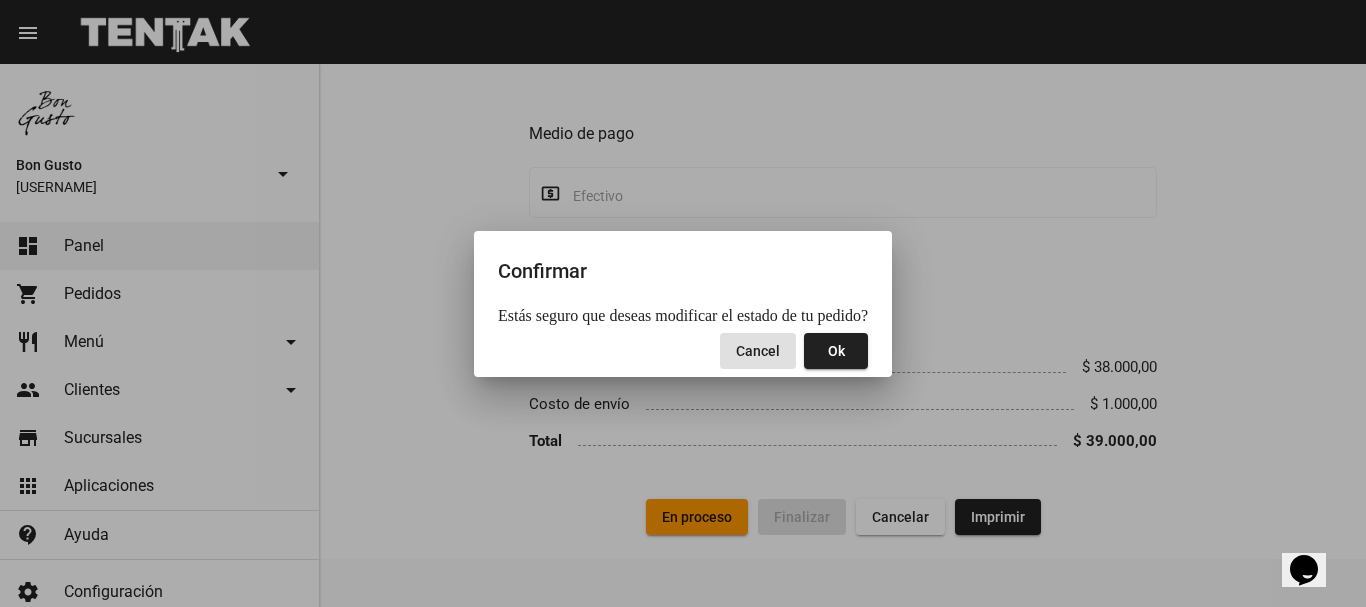 click on "Ok" 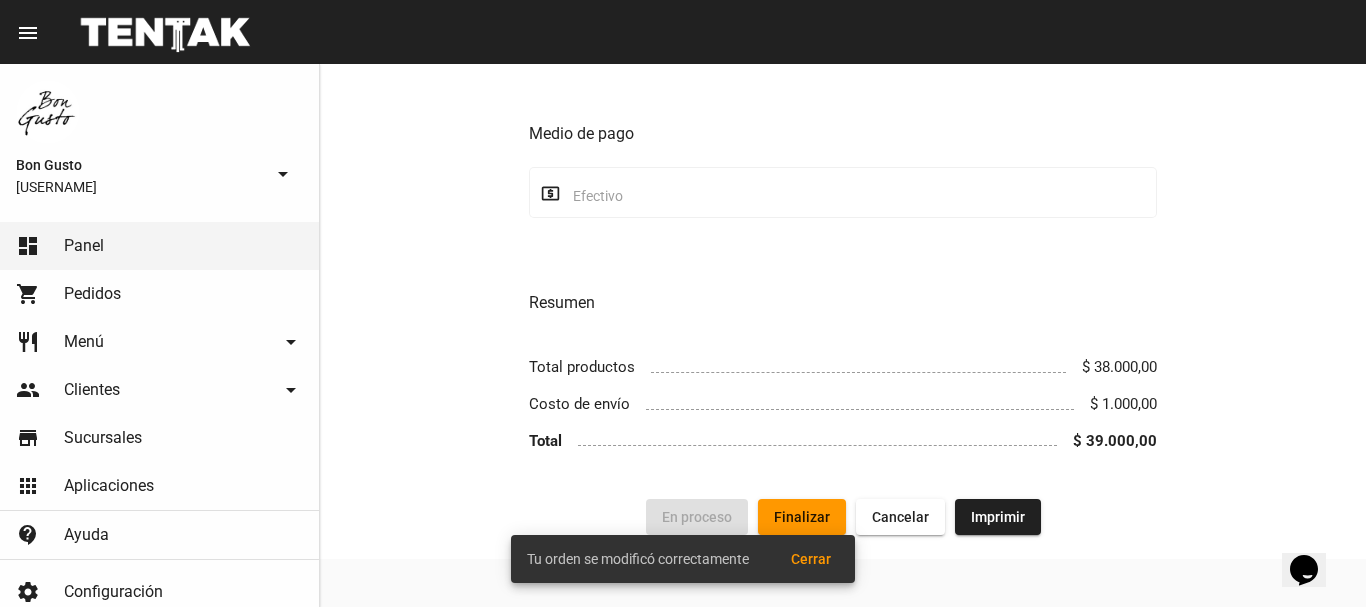 scroll, scrollTop: 0, scrollLeft: 0, axis: both 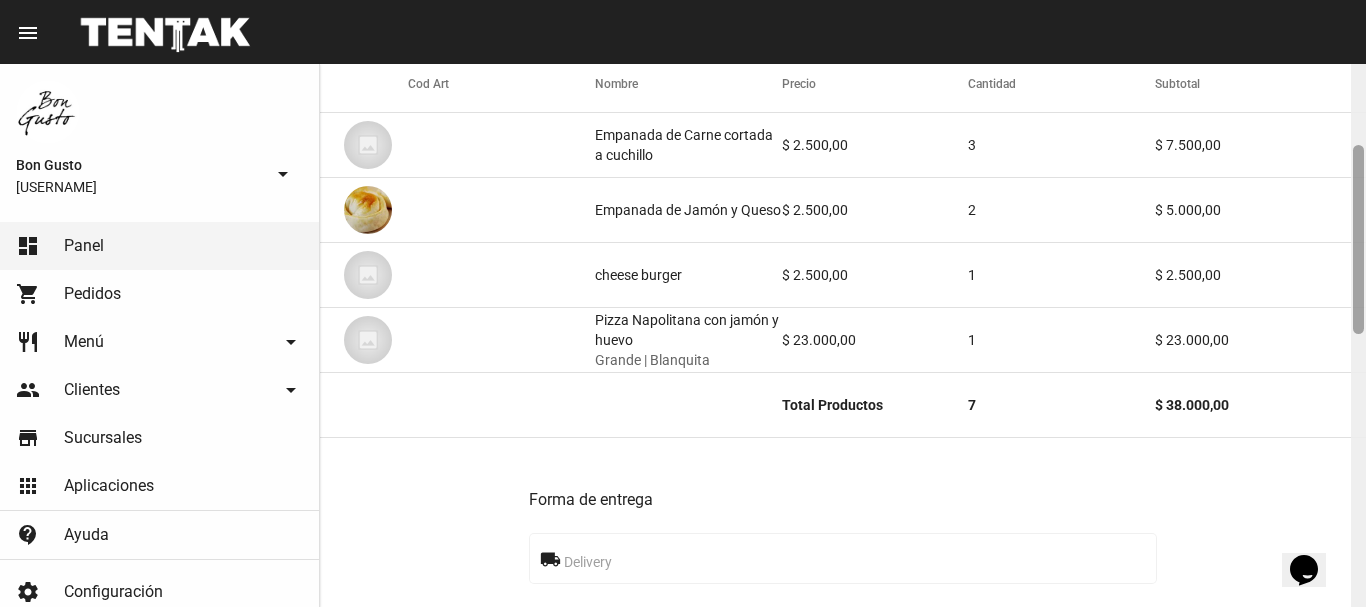 drag, startPoint x: 1360, startPoint y: 167, endPoint x: 1365, endPoint y: 248, distance: 81.154175 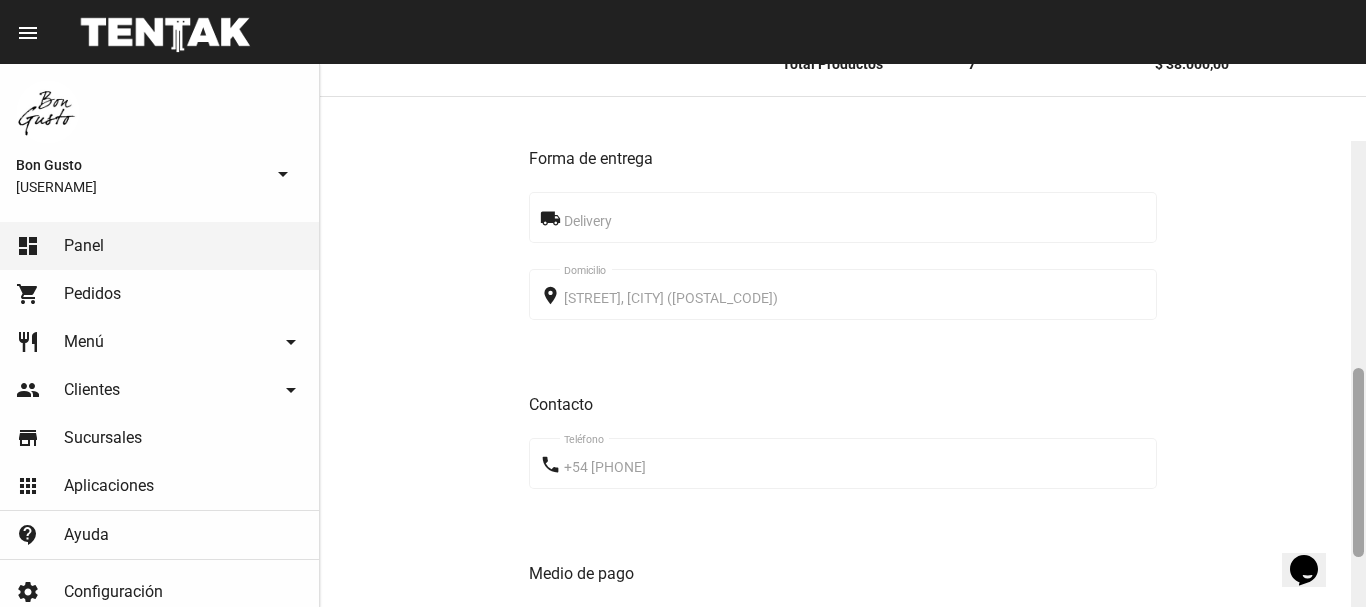scroll, scrollTop: 673, scrollLeft: 0, axis: vertical 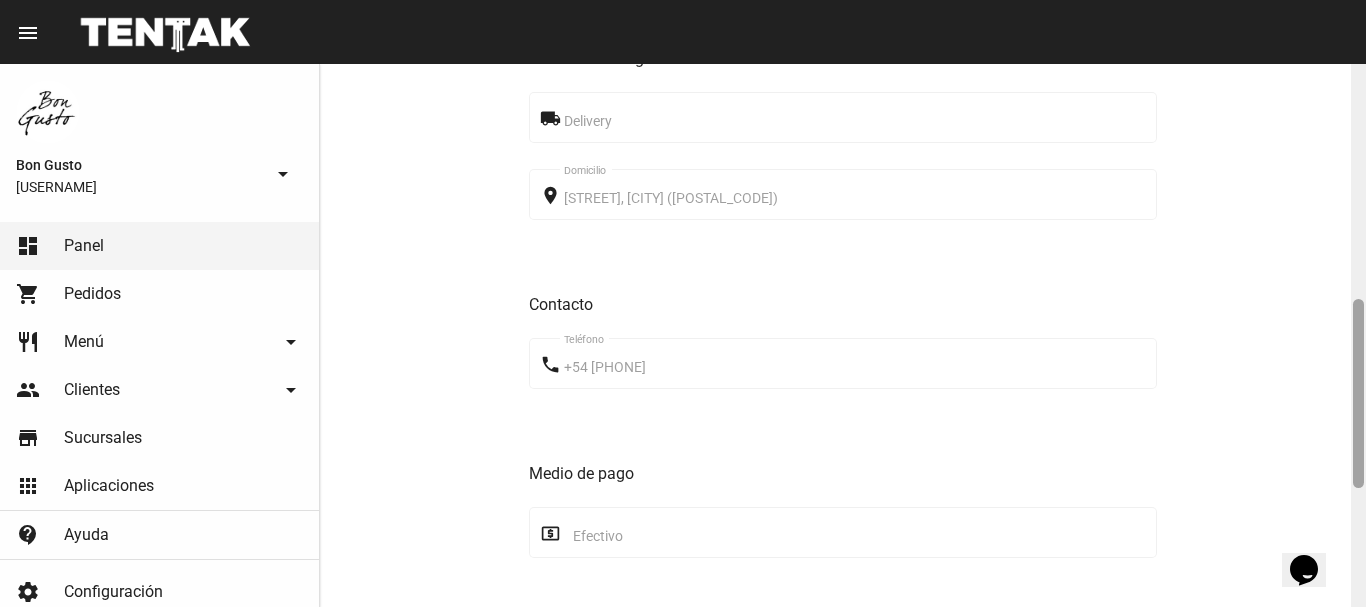 drag, startPoint x: 1359, startPoint y: 222, endPoint x: 1365, endPoint y: 376, distance: 154.11684 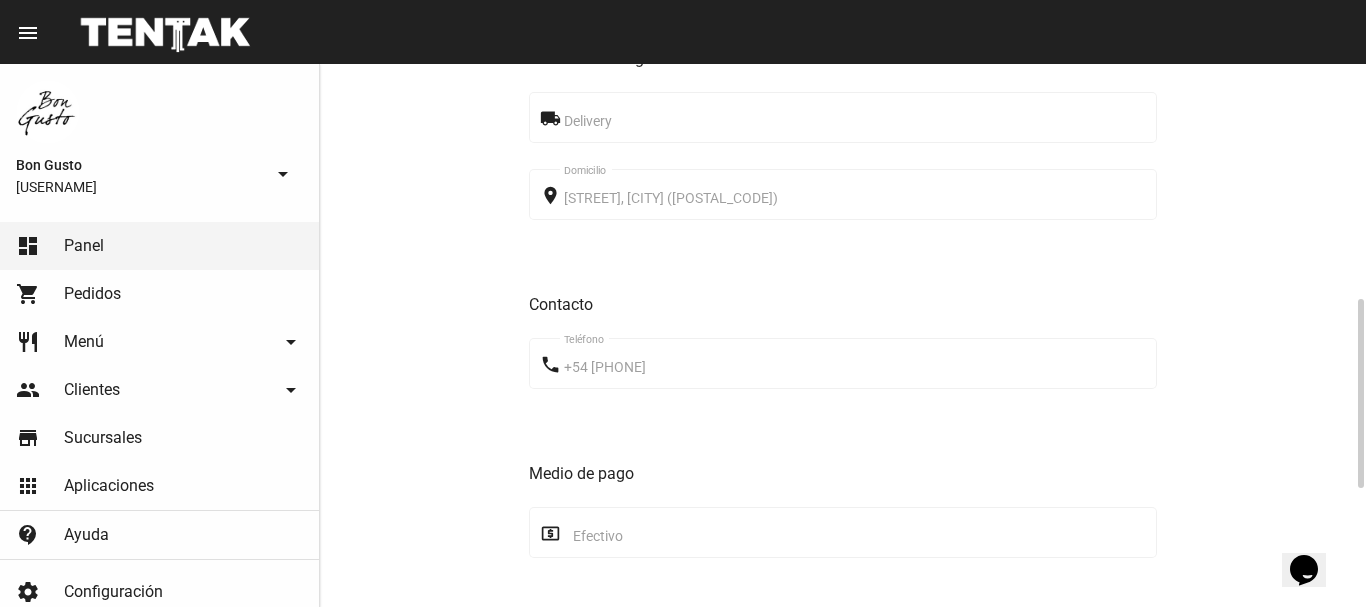 scroll, scrollTop: 1013, scrollLeft: 0, axis: vertical 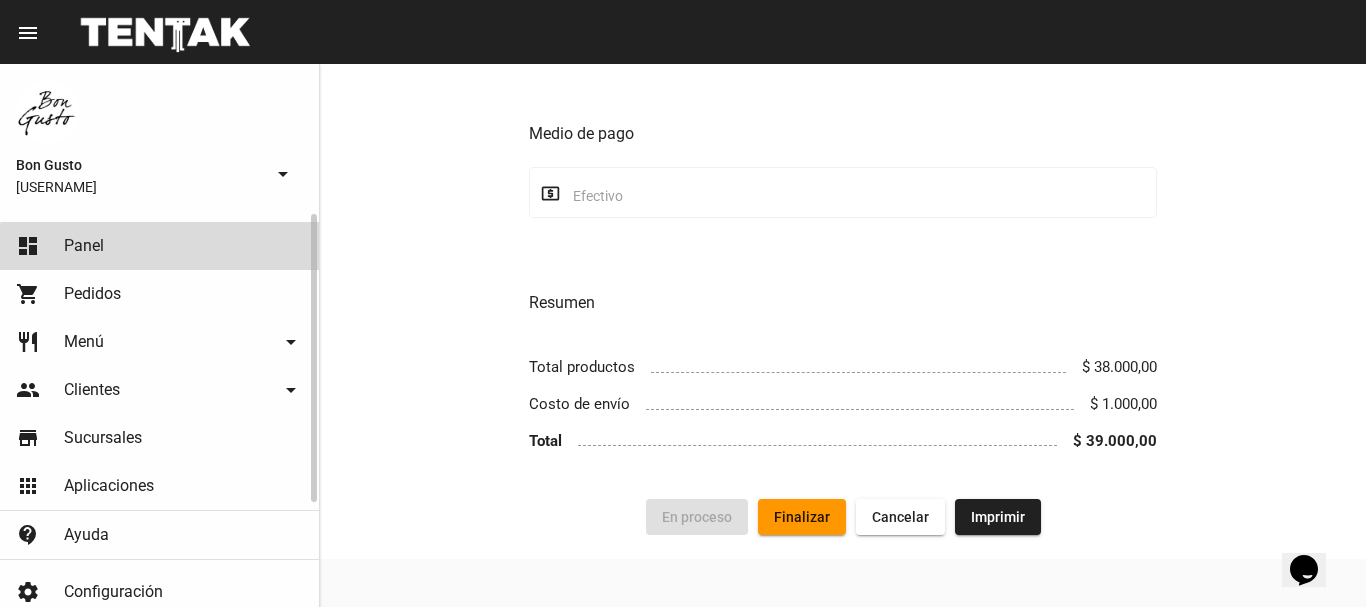 click on "dashboard Panel" 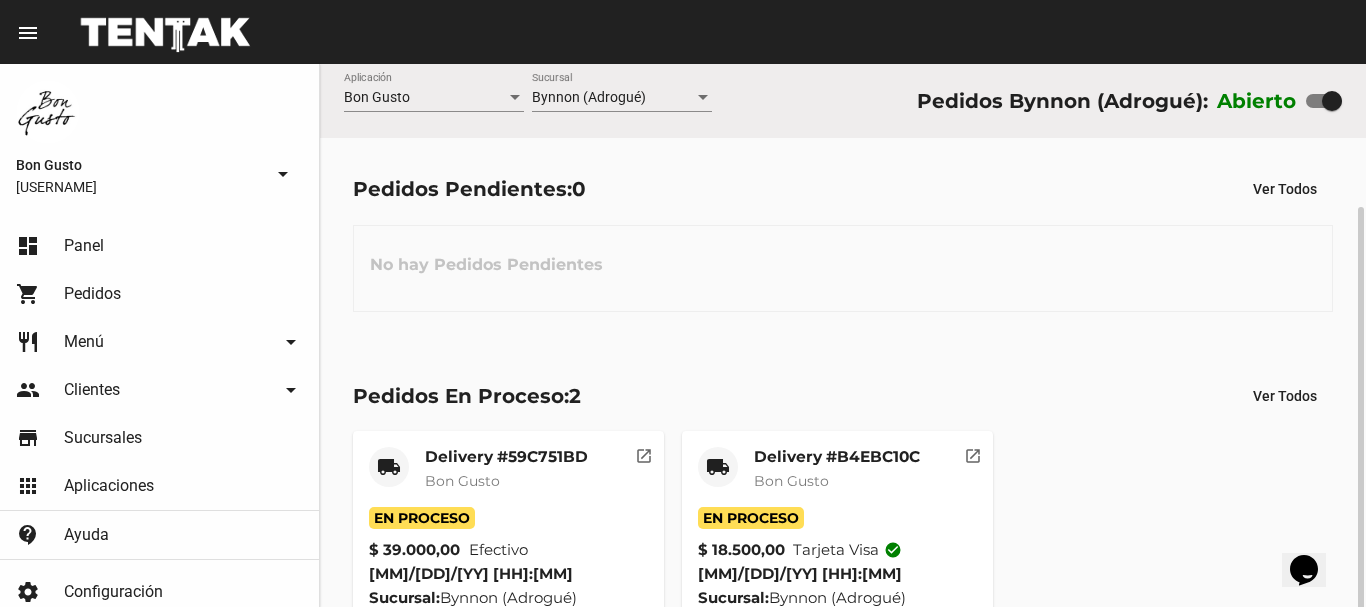 scroll, scrollTop: 76, scrollLeft: 0, axis: vertical 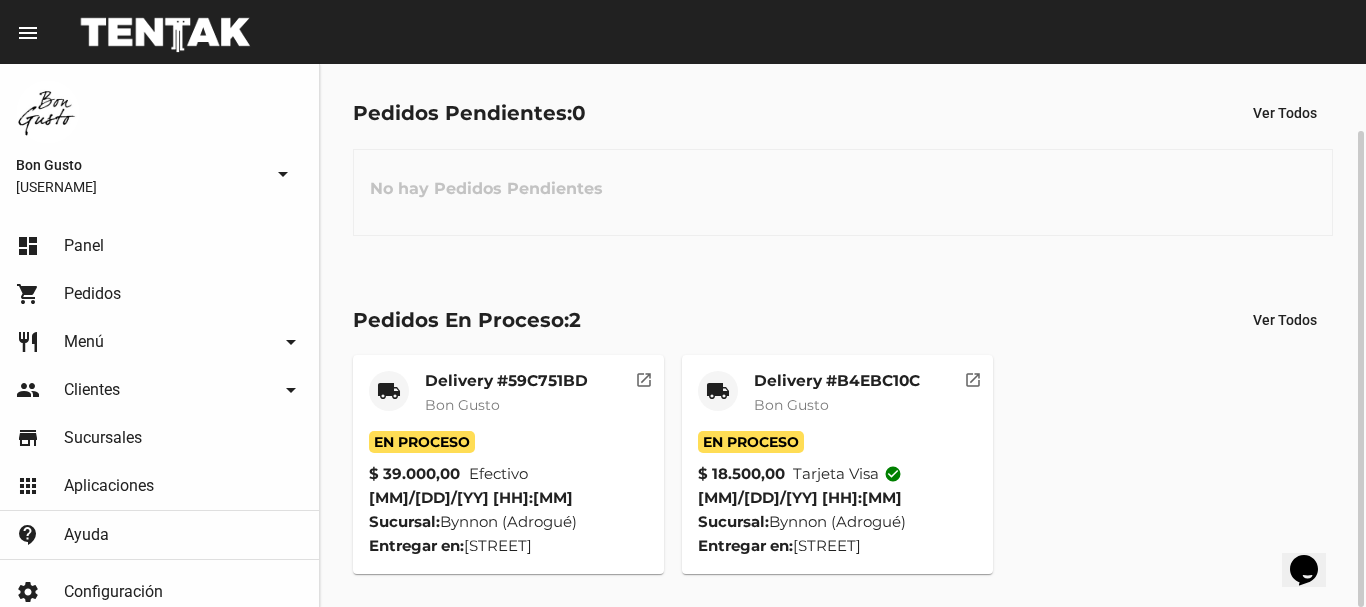 click on "open_in_new" 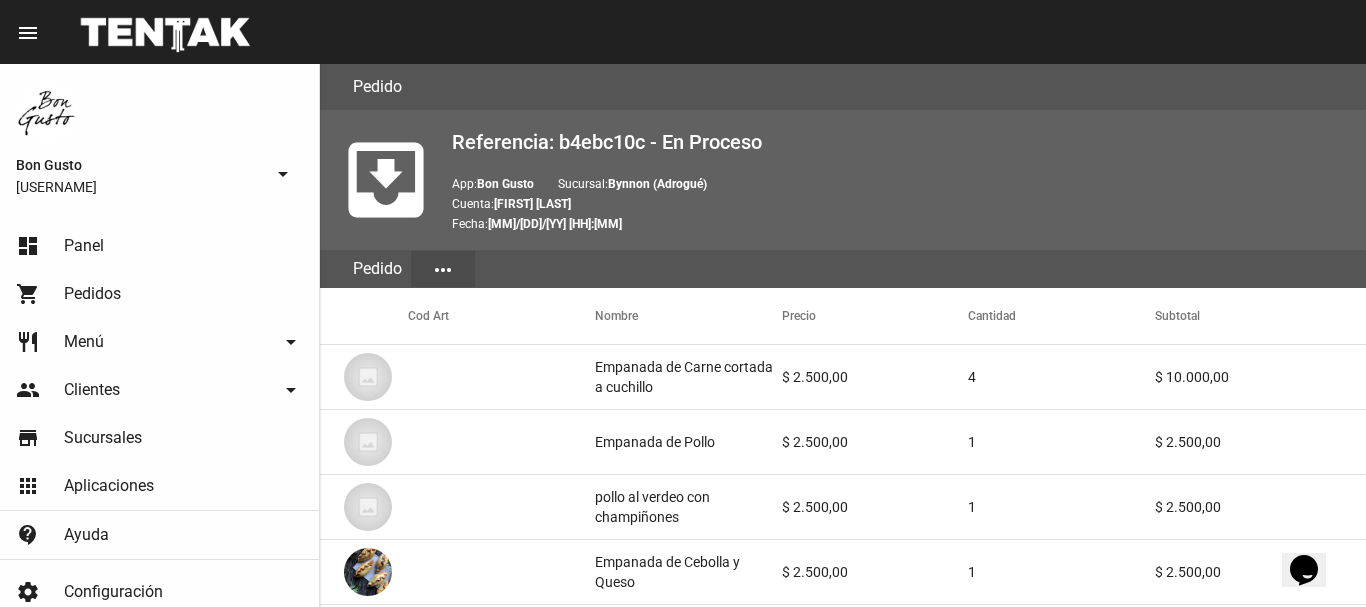 scroll, scrollTop: 1401, scrollLeft: 0, axis: vertical 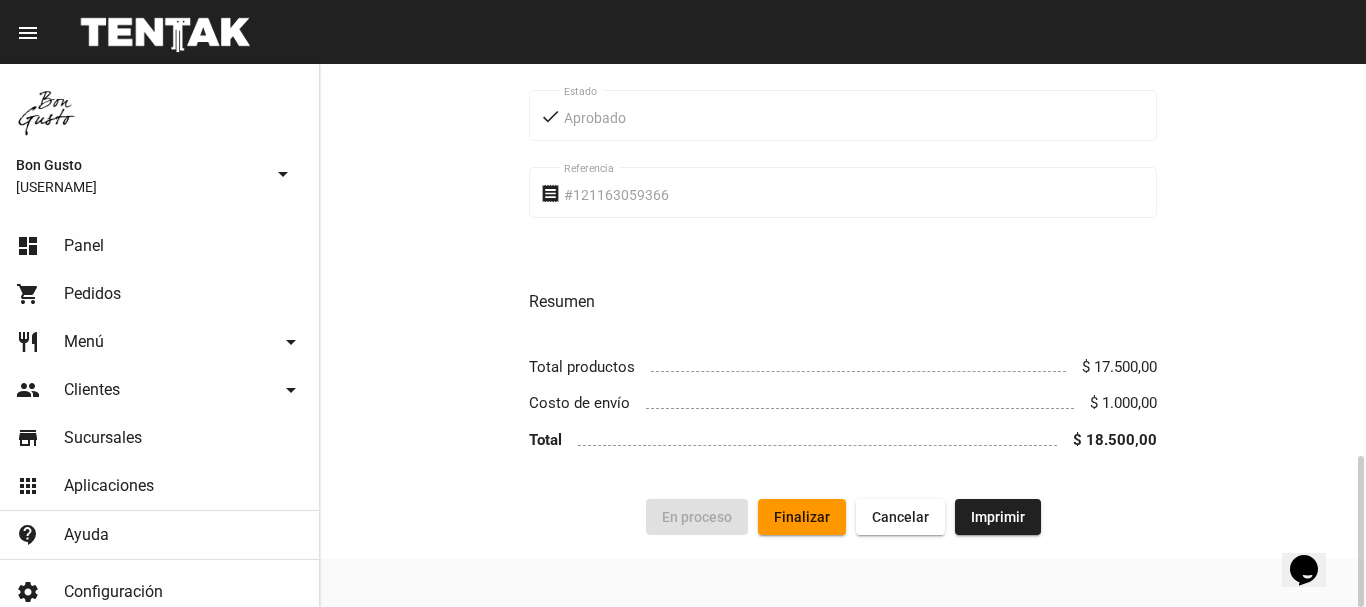 click on "Finalizar" 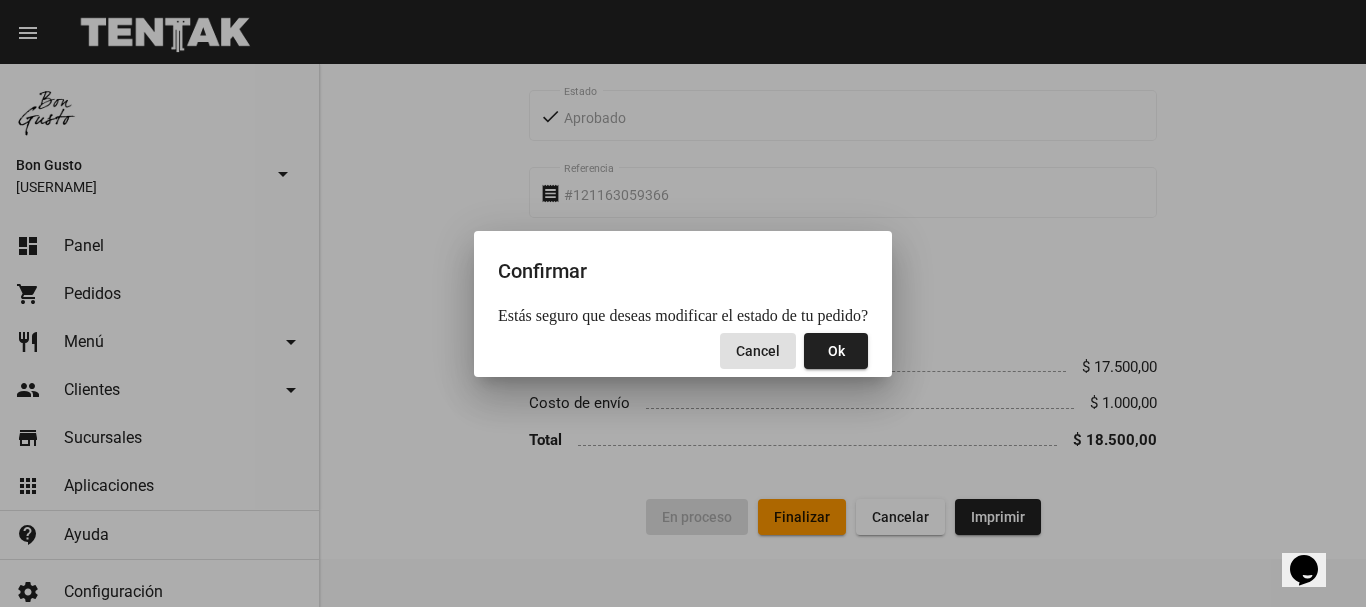 click on "Ok" 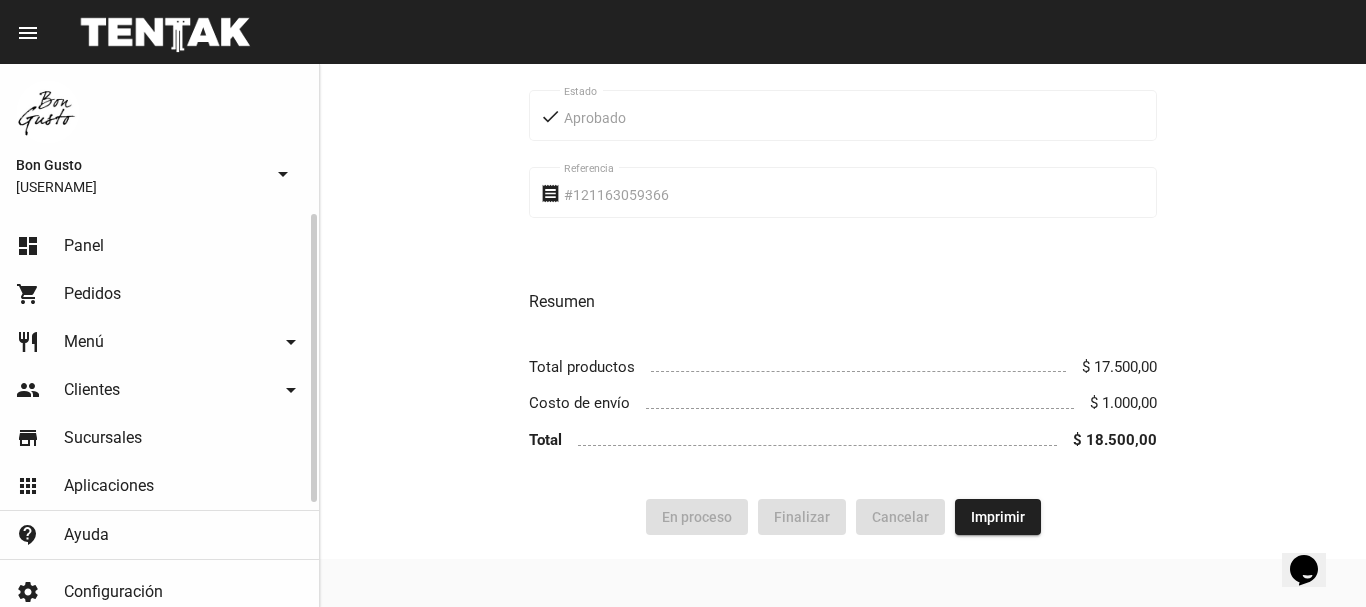 click on "dashboard Panel" 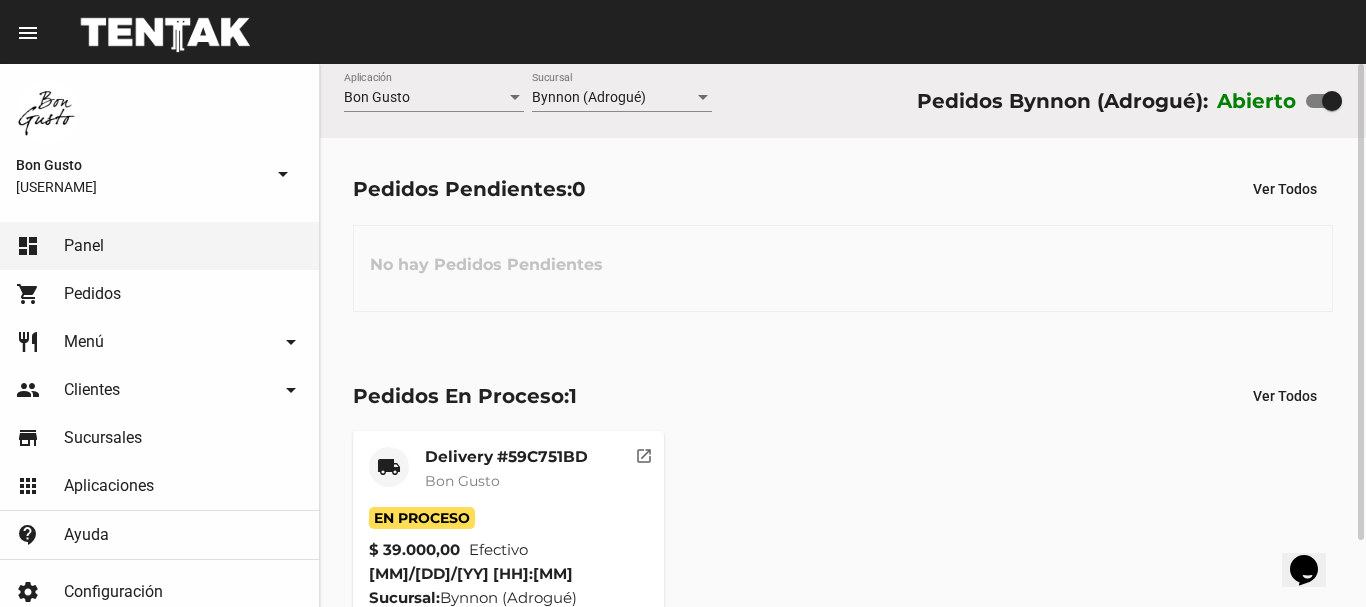 scroll, scrollTop: 76, scrollLeft: 0, axis: vertical 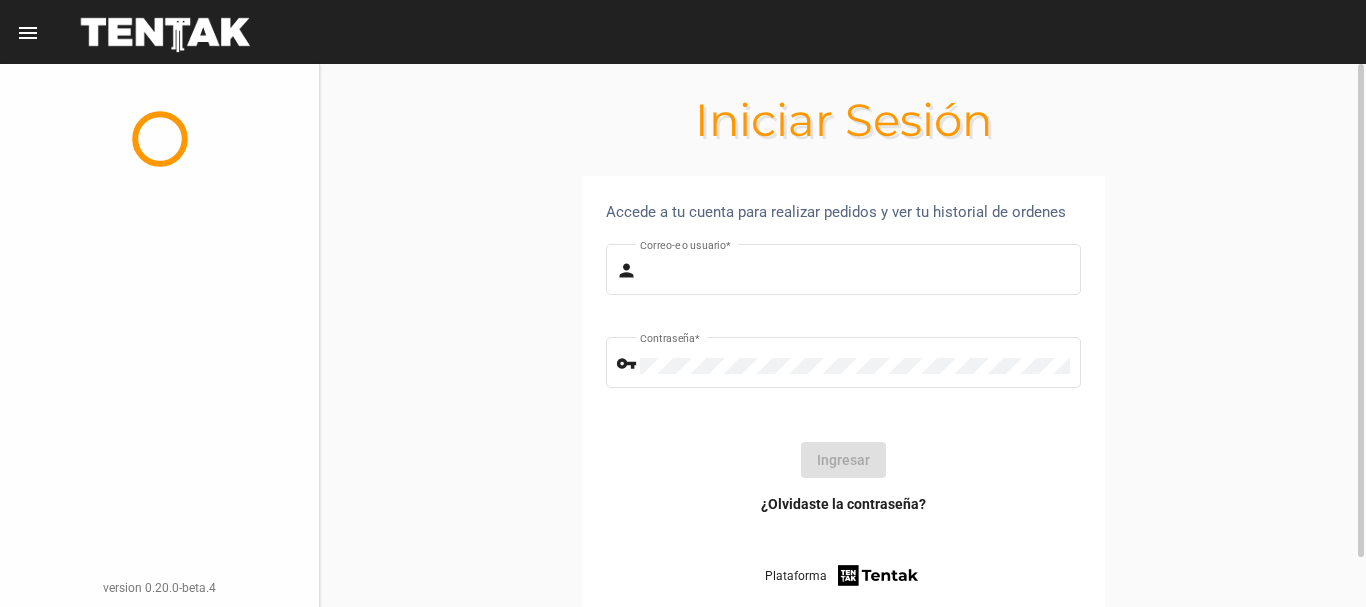 type on "[USERNAME]" 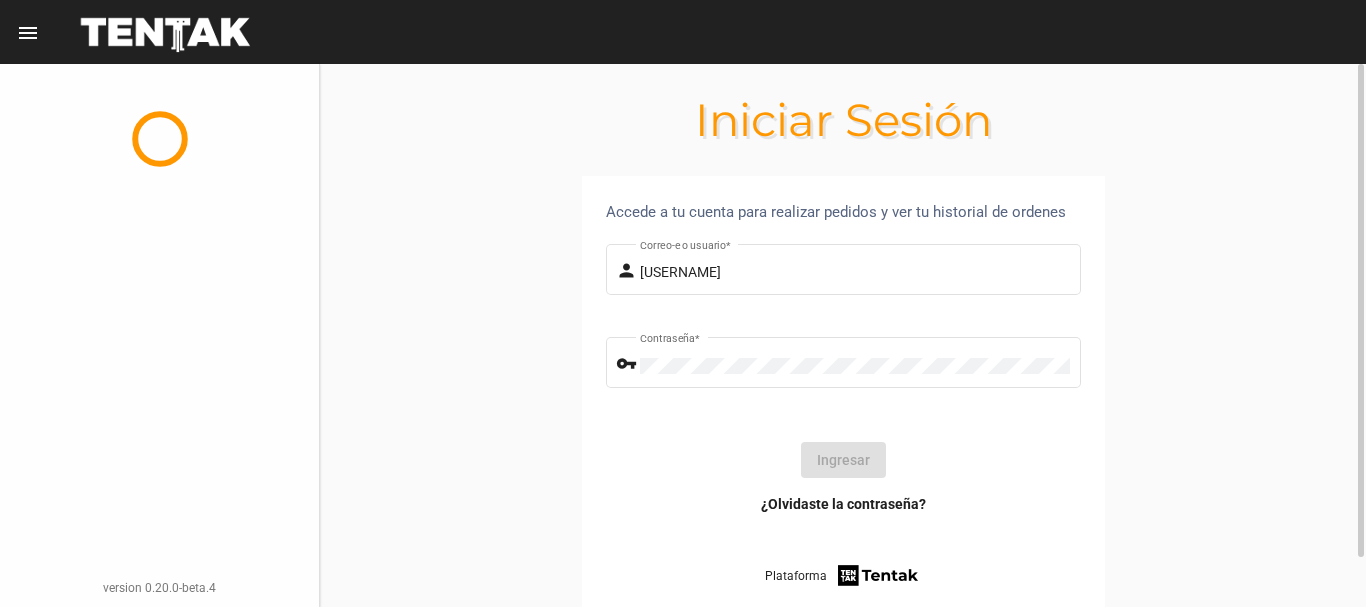 click on "Iniciar Sesión" 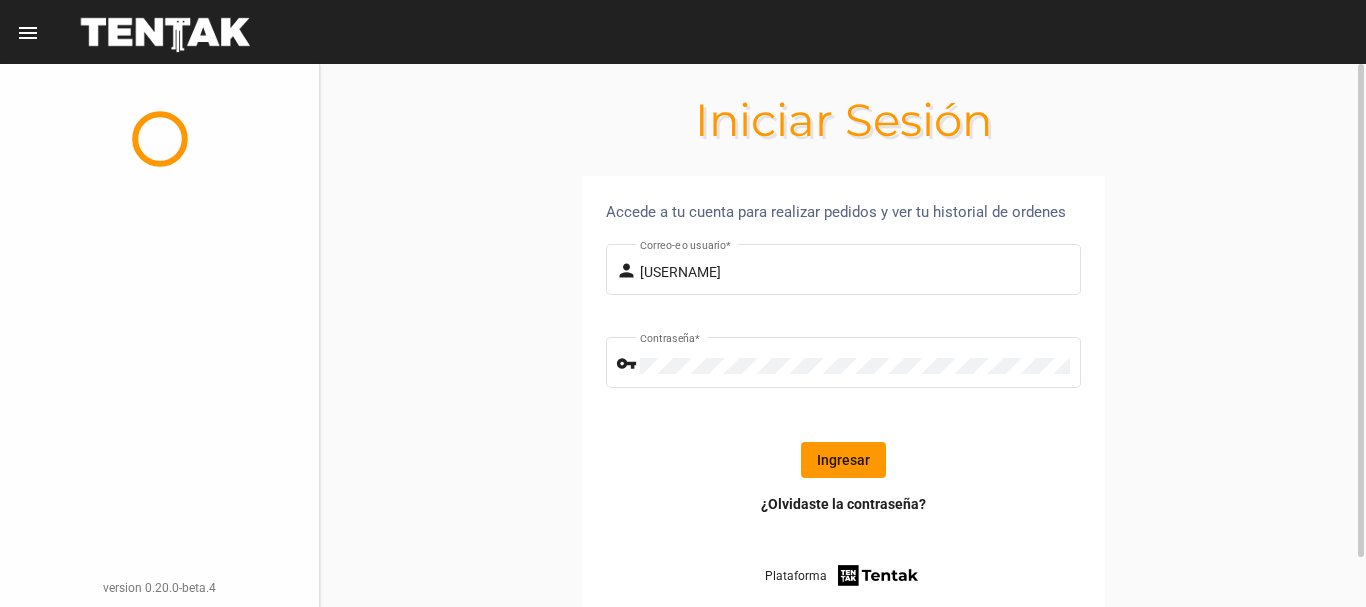 click on "Ingresar" 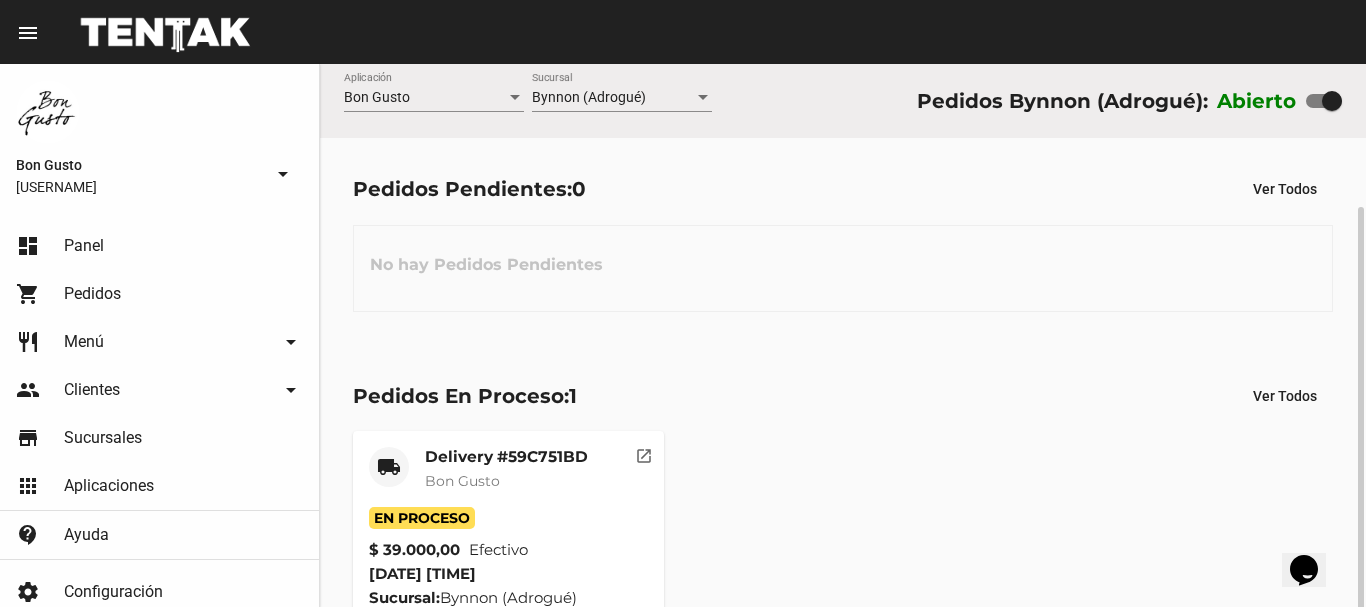 scroll, scrollTop: 76, scrollLeft: 0, axis: vertical 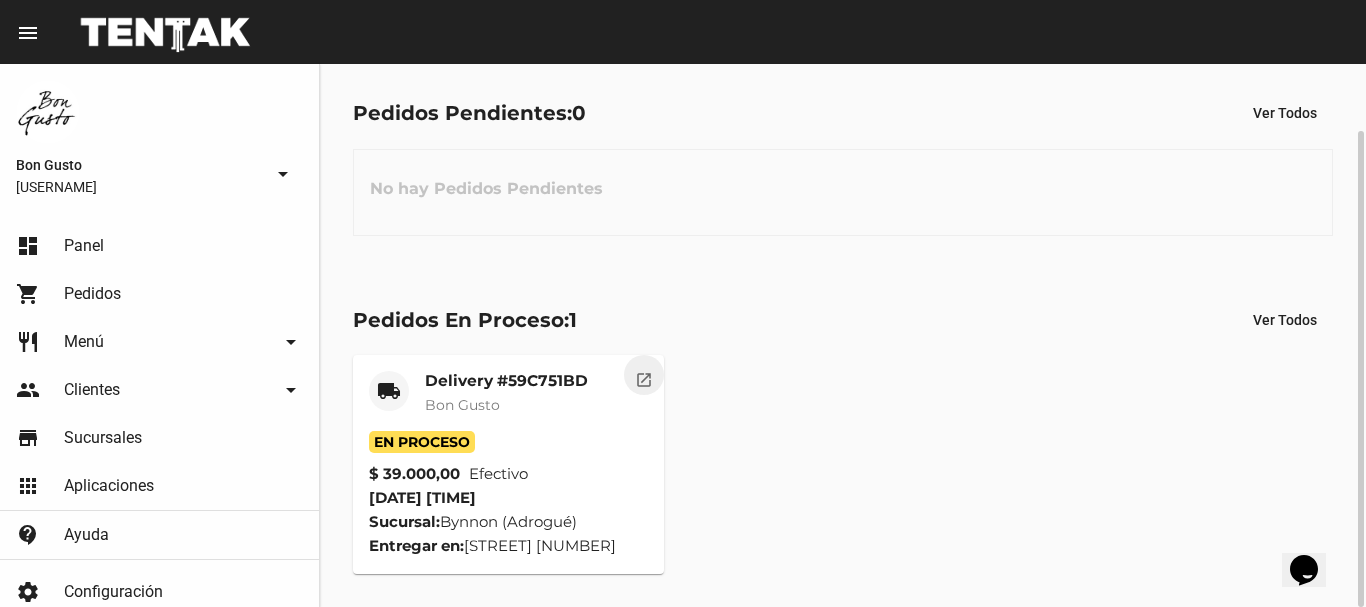 click on "open_in_new" 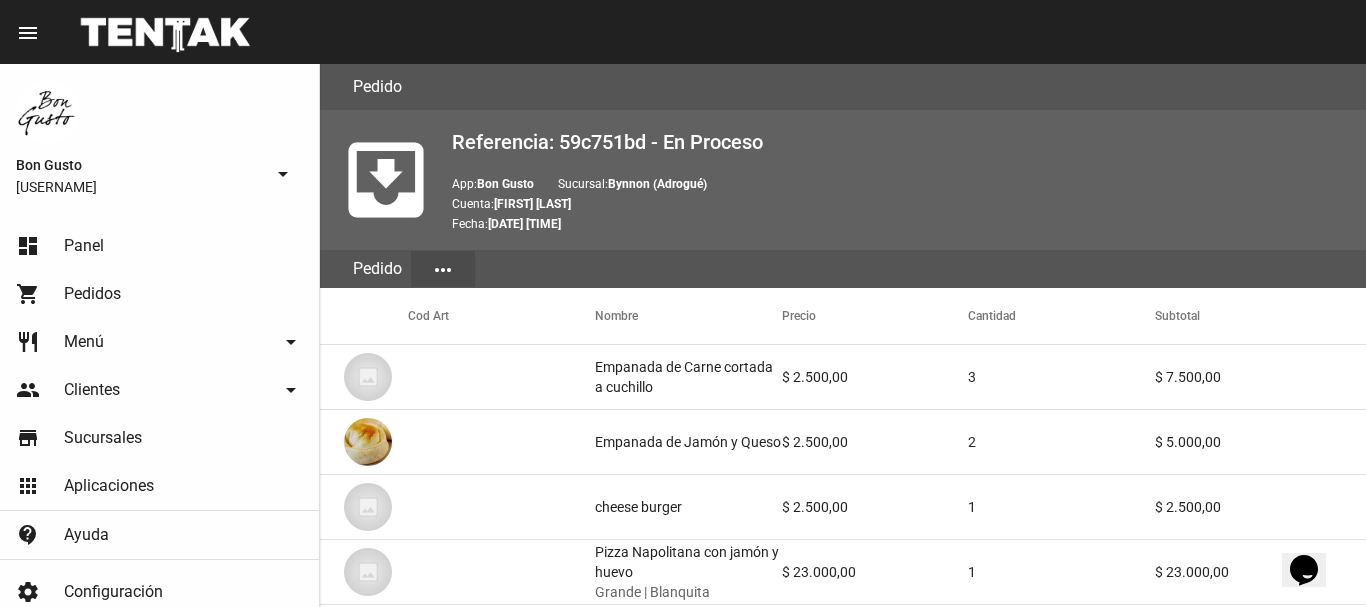 scroll, scrollTop: 1013, scrollLeft: 0, axis: vertical 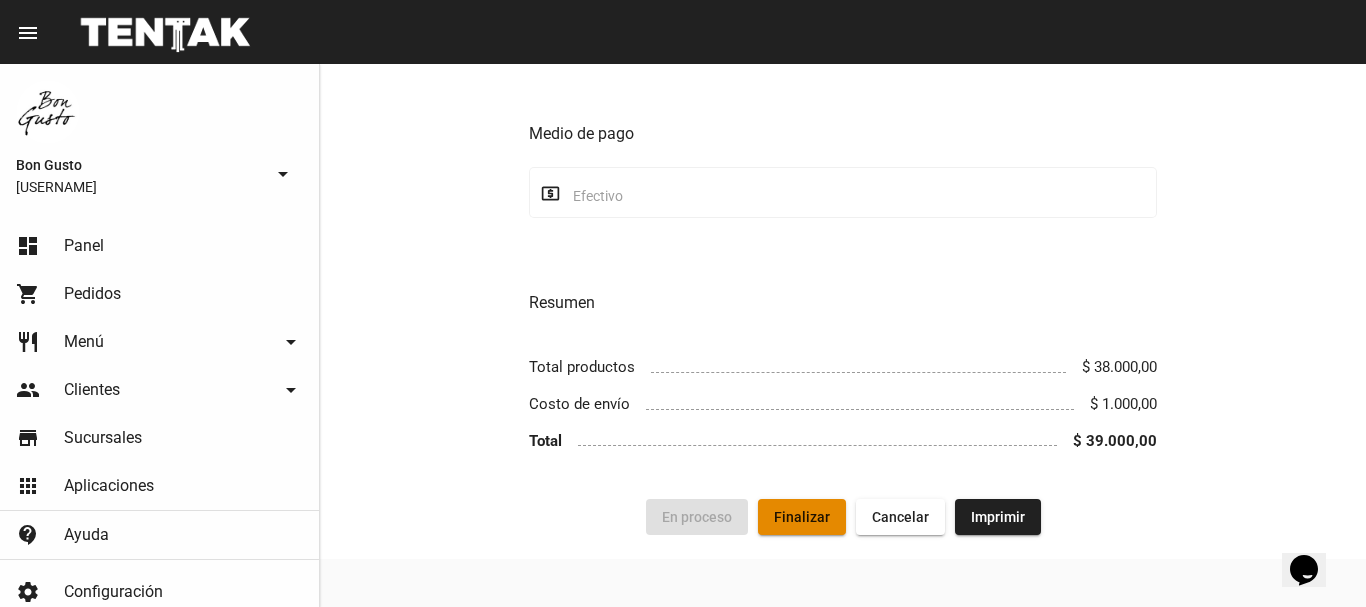 click on "Finalizar" 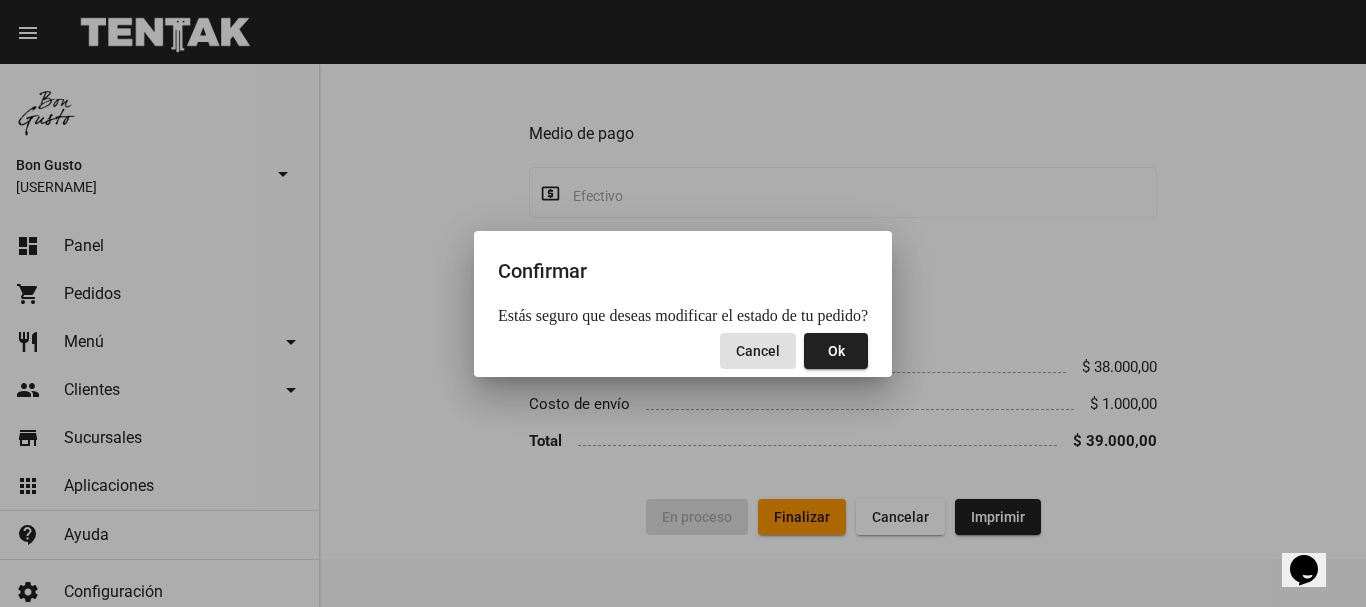 click on "Ok" 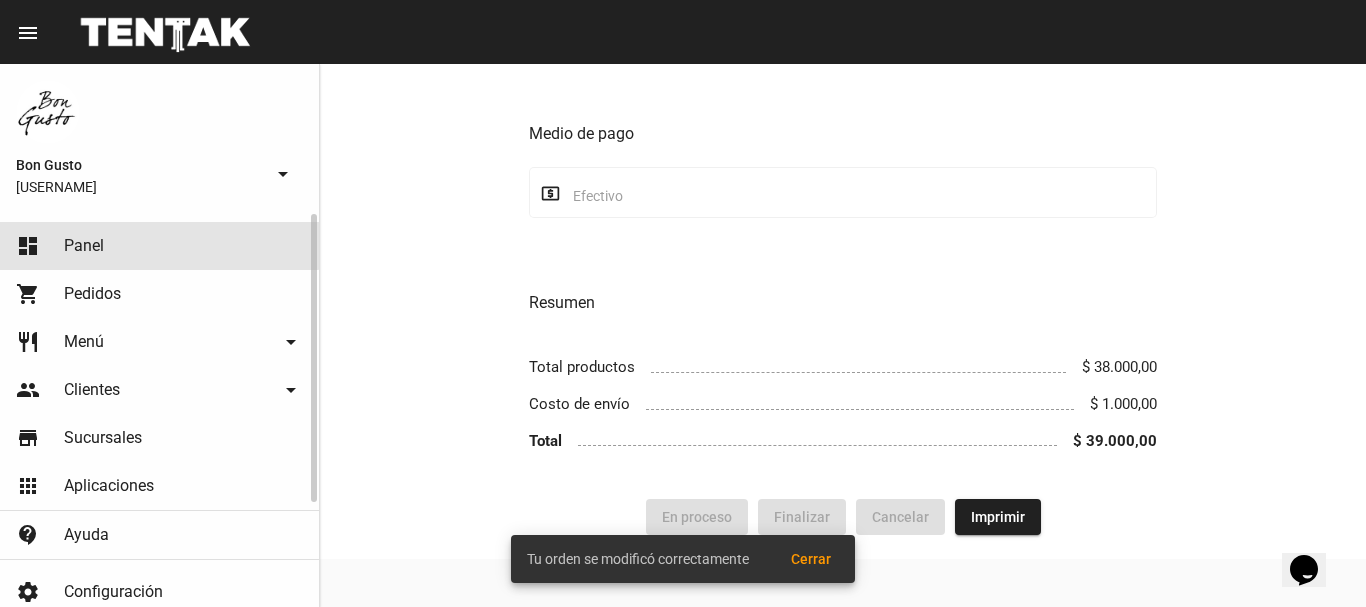 click on "dashboard Panel" 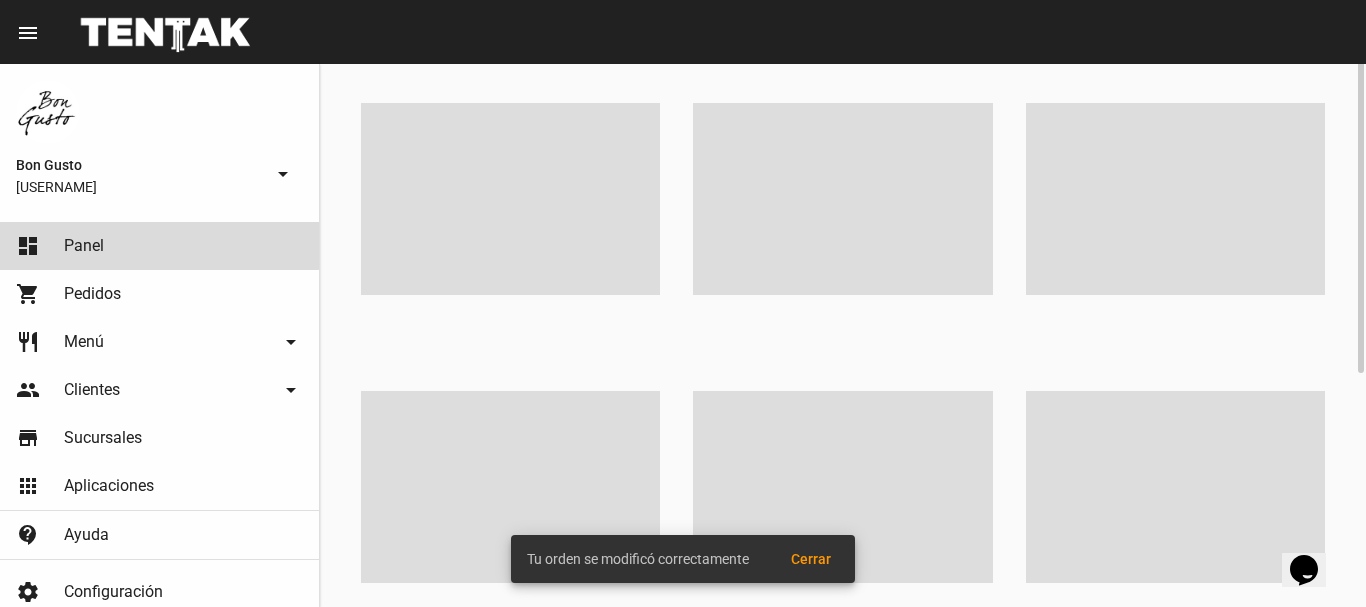 scroll, scrollTop: 0, scrollLeft: 0, axis: both 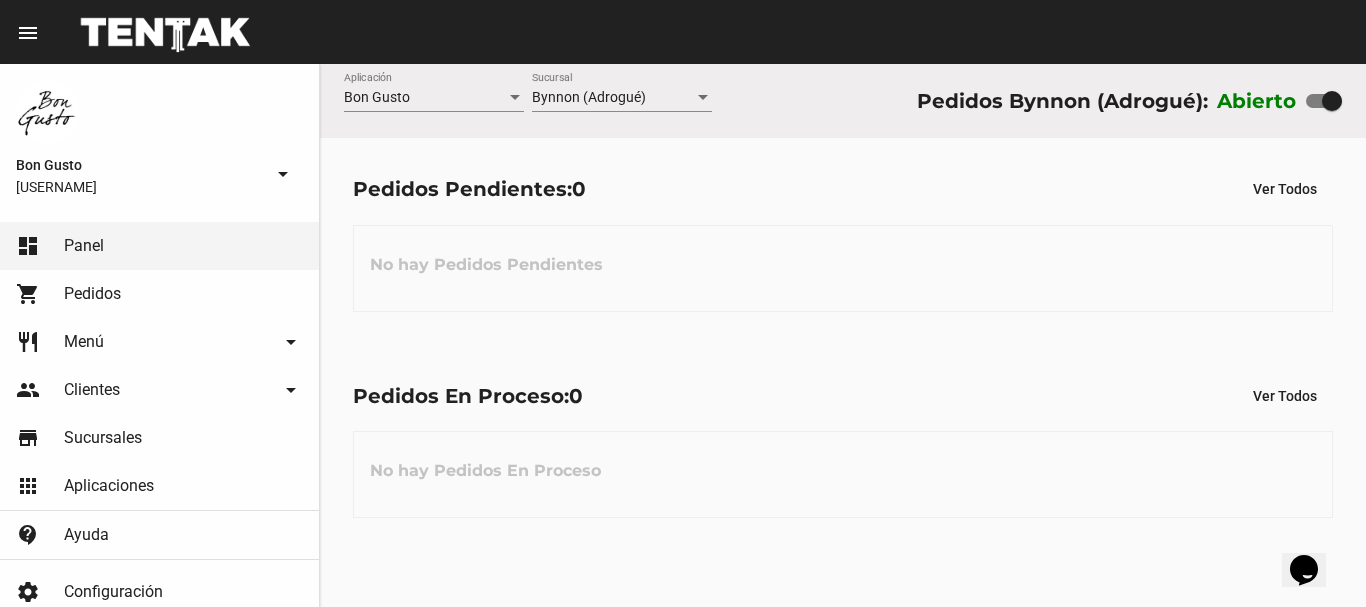 click at bounding box center [1324, 101] 